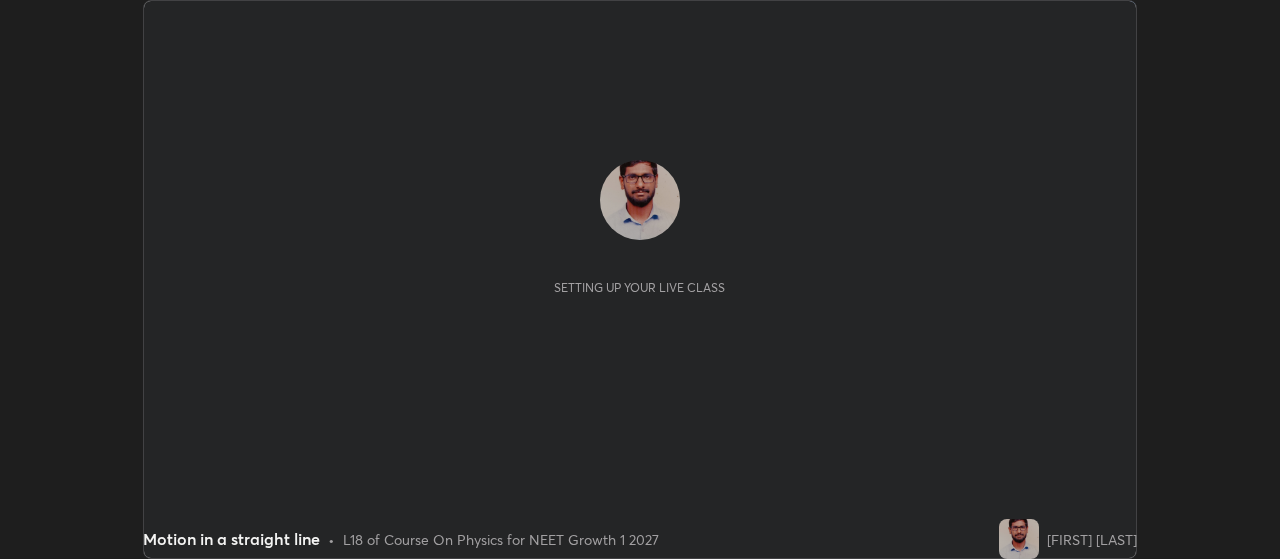 scroll, scrollTop: 0, scrollLeft: 0, axis: both 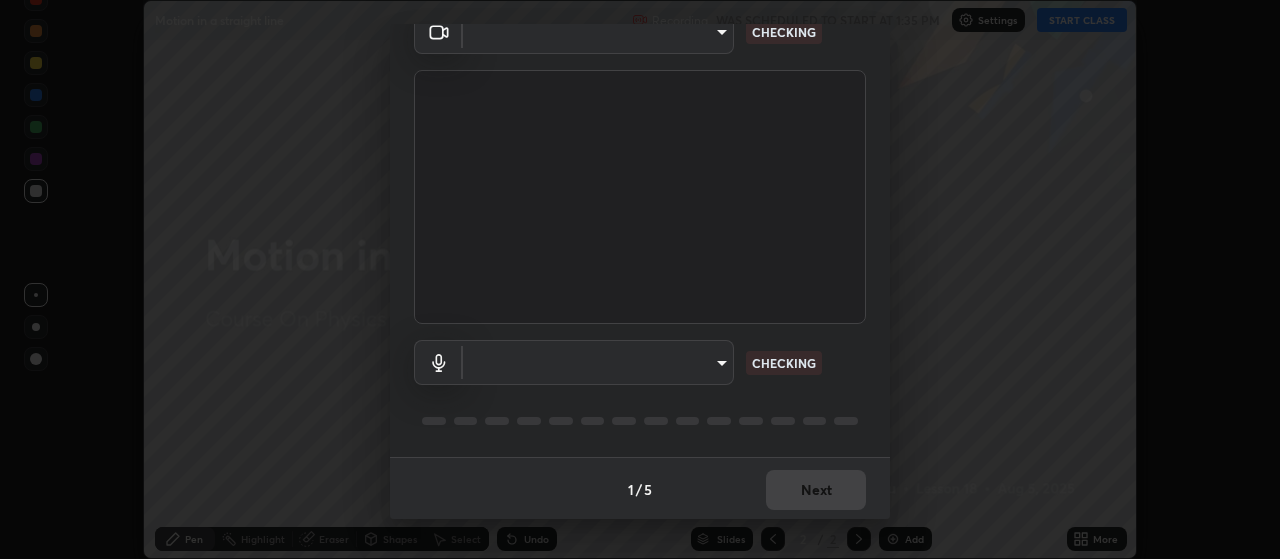 type on "87d1a0ec88f210c36e26e6c063e325dc8408c0b6d030cbcb27d0332e3a90a754" 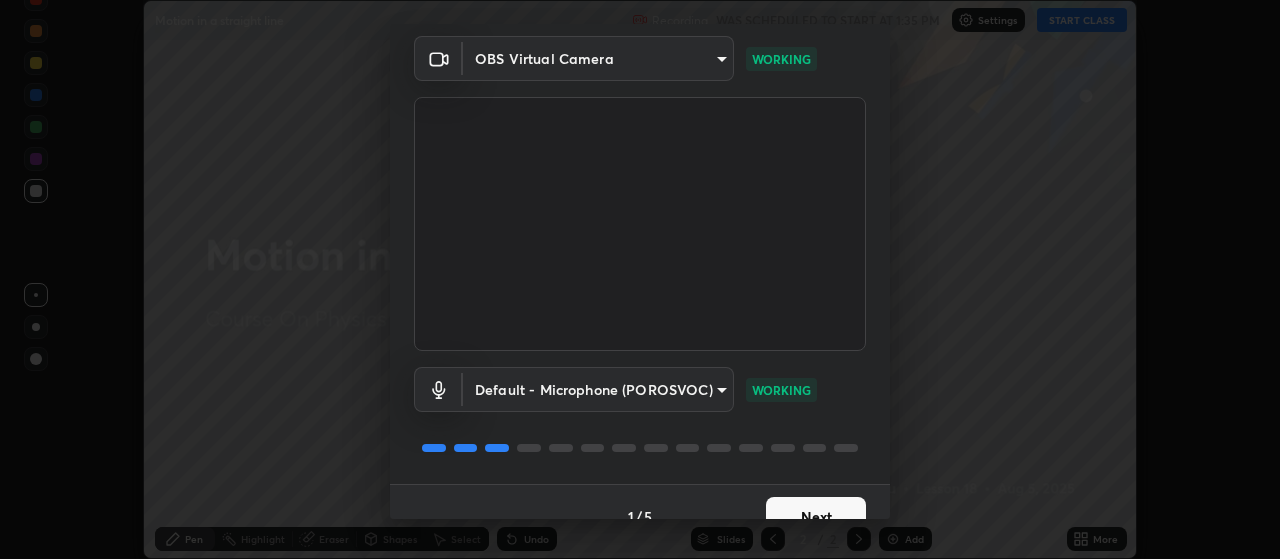 scroll, scrollTop: 97, scrollLeft: 0, axis: vertical 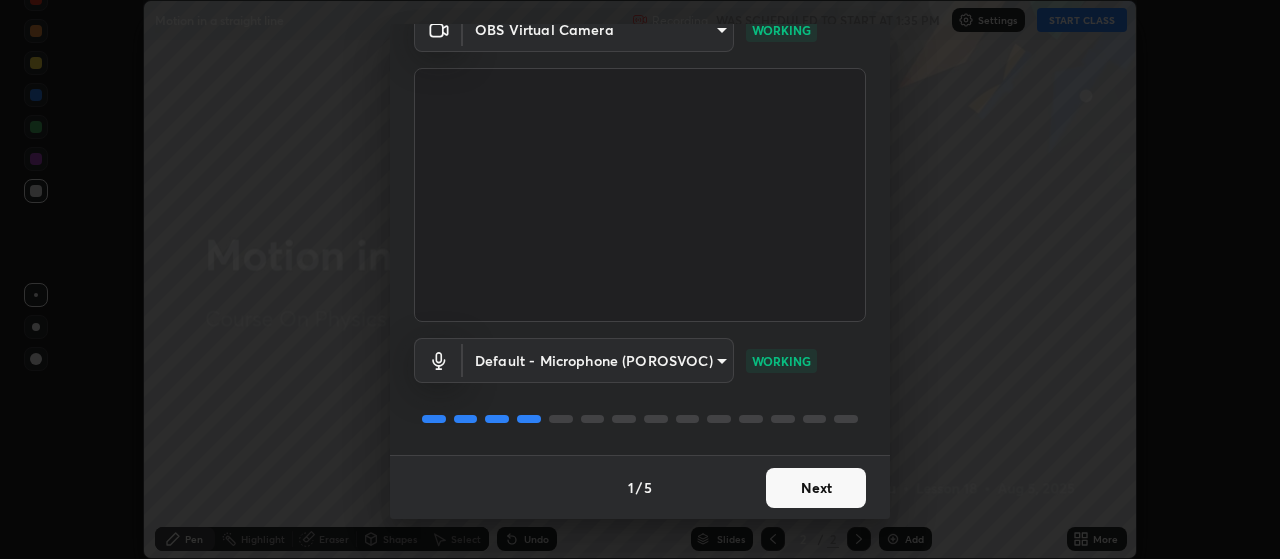click on "Next" at bounding box center (816, 488) 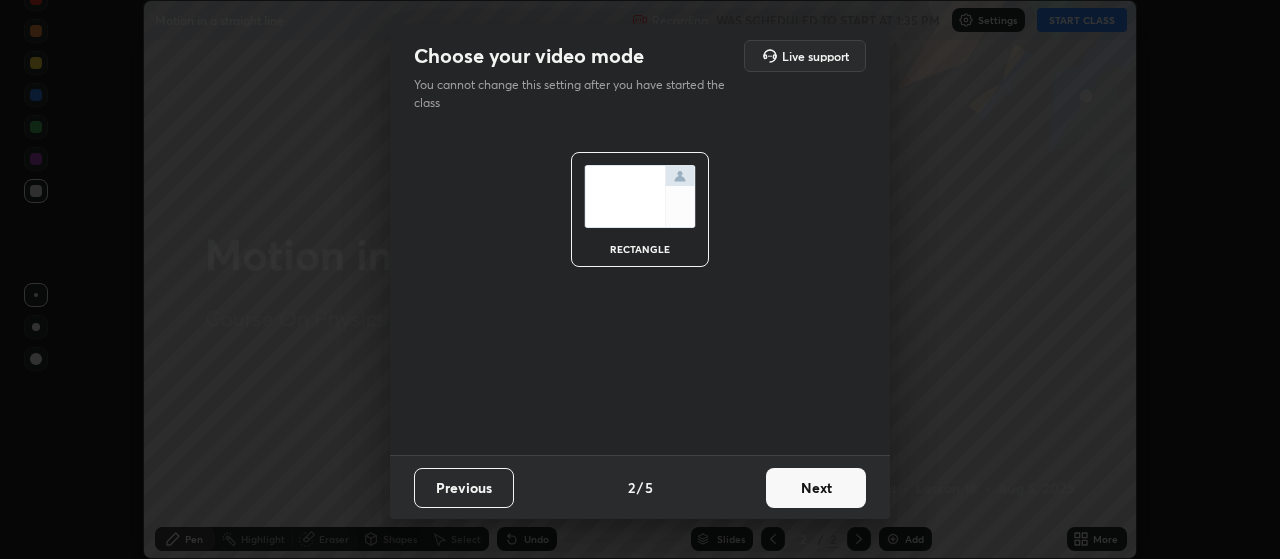 scroll, scrollTop: 0, scrollLeft: 0, axis: both 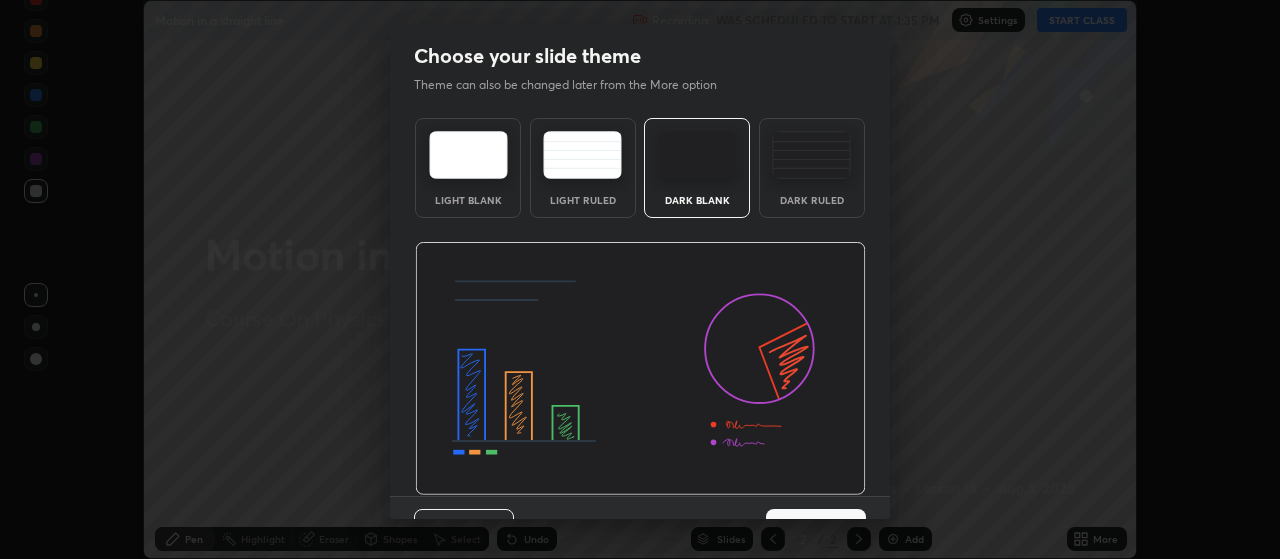 click at bounding box center (640, 369) 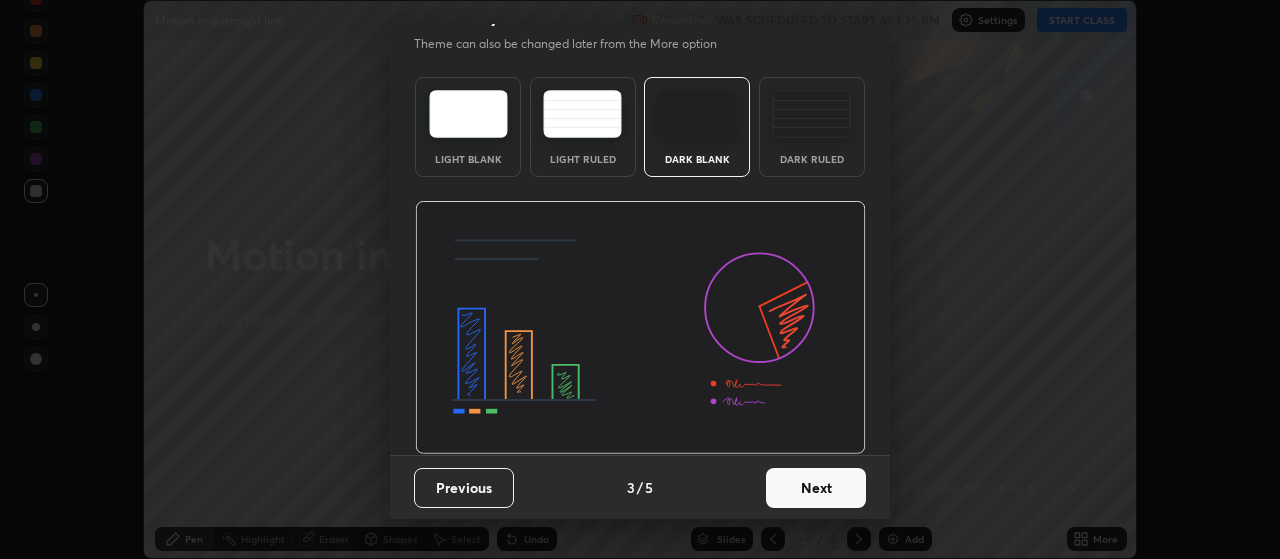 click on "Next" at bounding box center (816, 488) 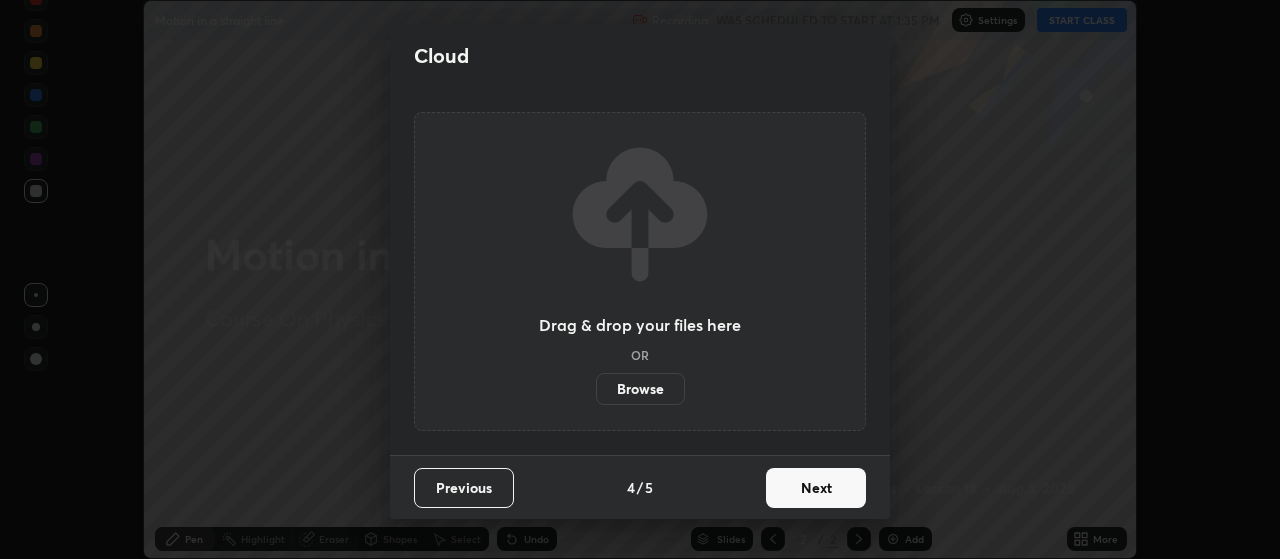 click on "Next" at bounding box center (816, 488) 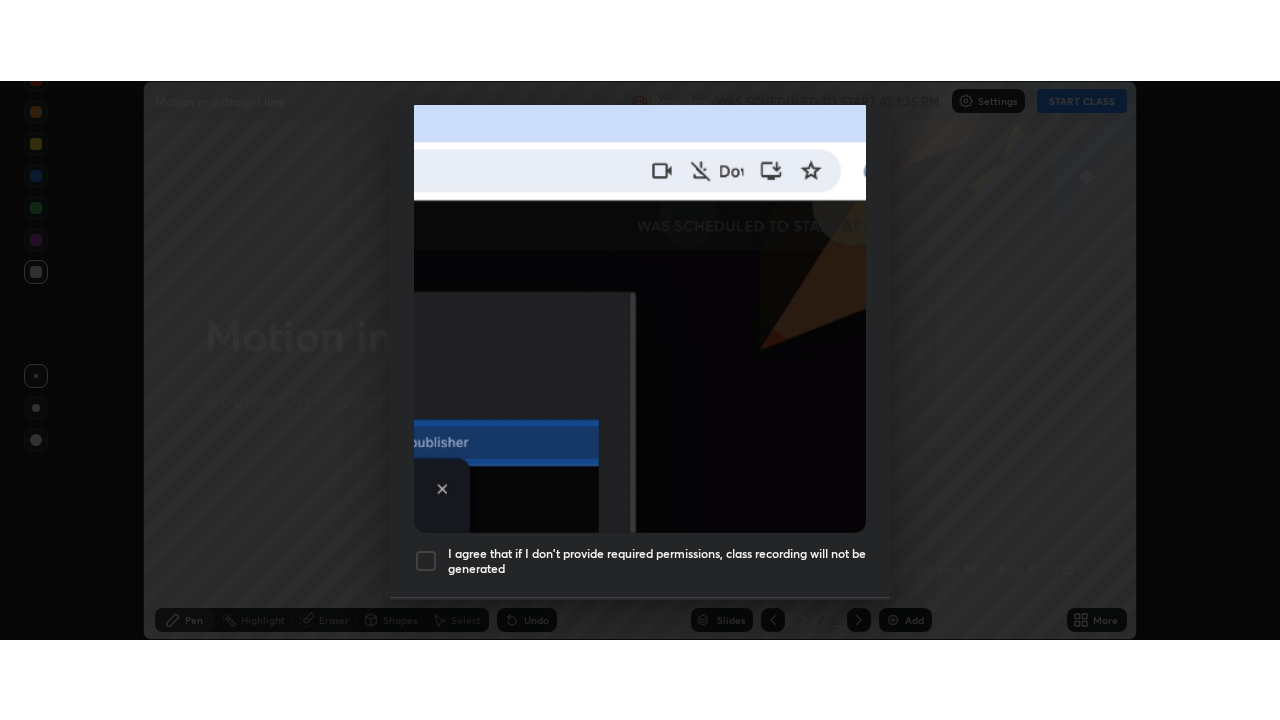 scroll, scrollTop: 505, scrollLeft: 0, axis: vertical 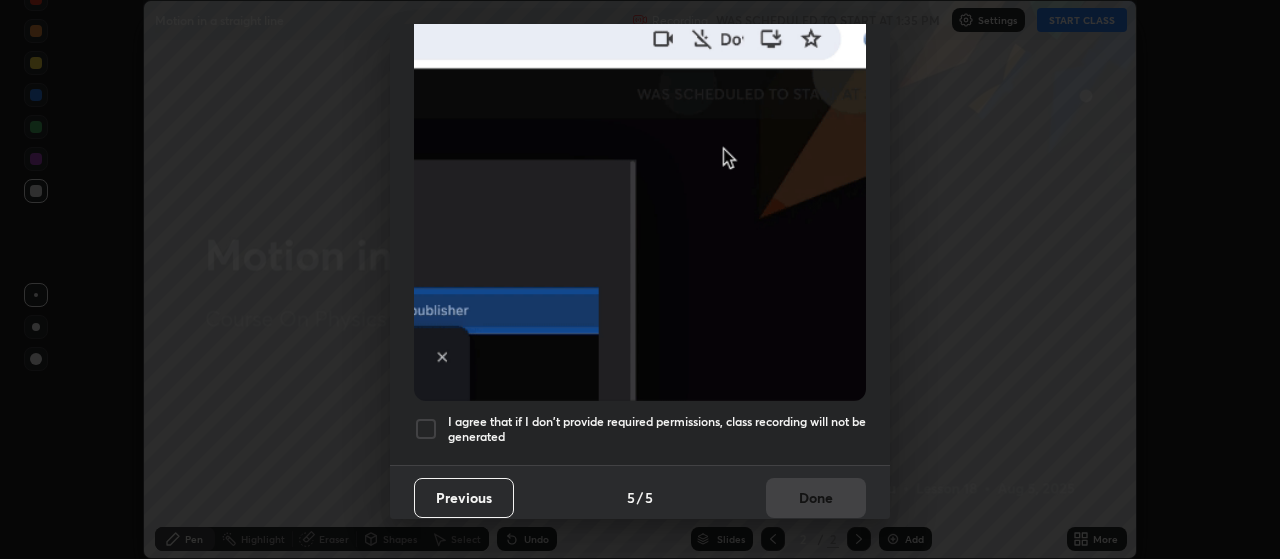 click at bounding box center (426, 429) 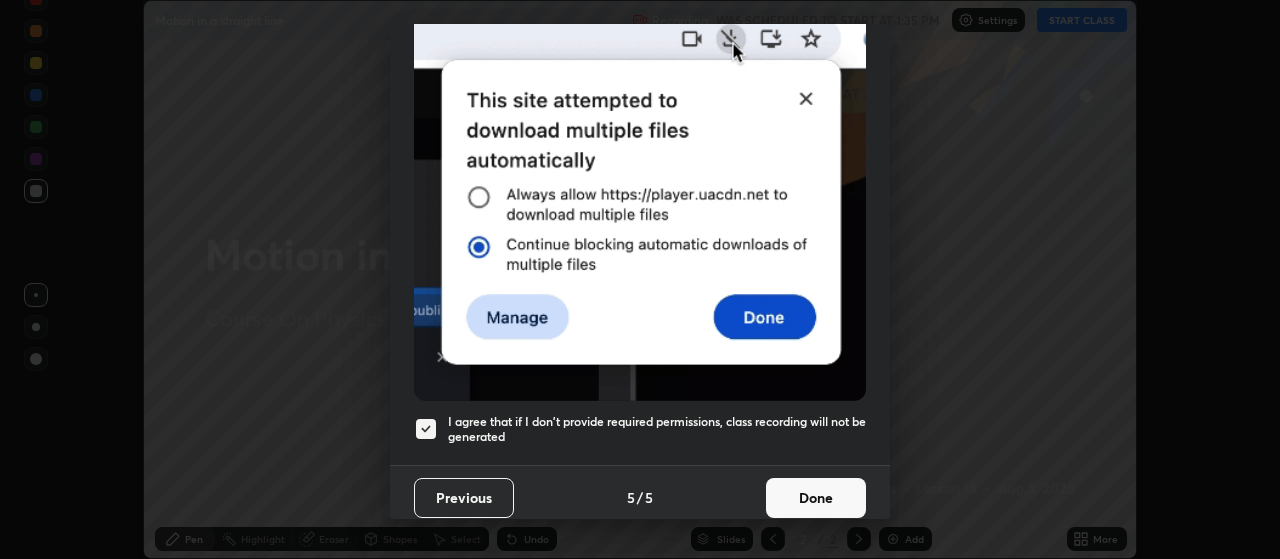 click on "Done" at bounding box center (816, 498) 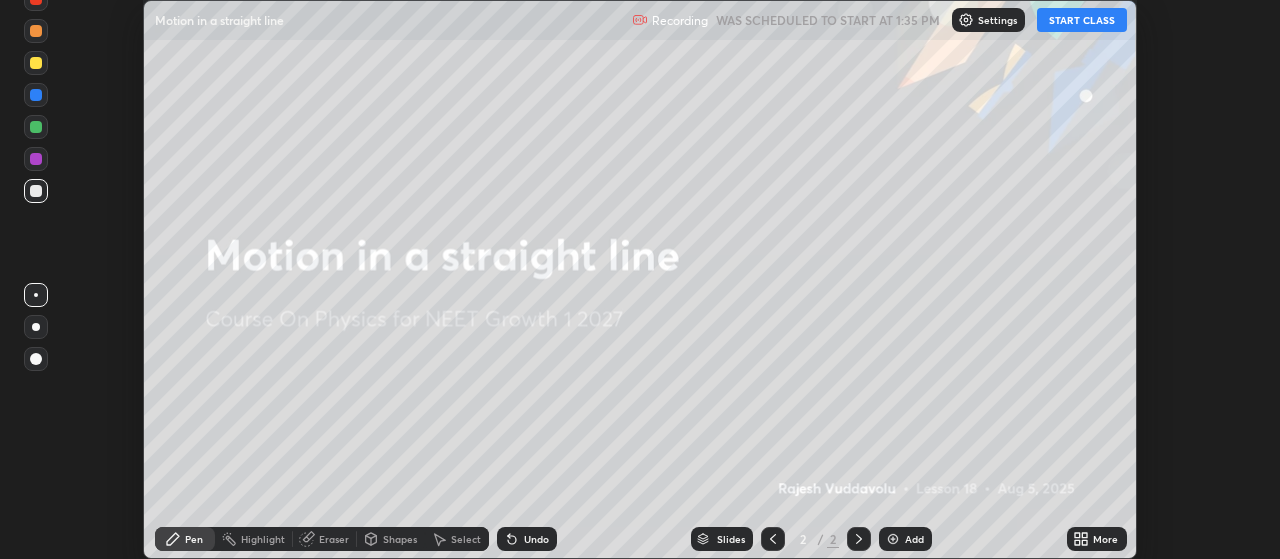click on "START CLASS" at bounding box center (1082, 20) 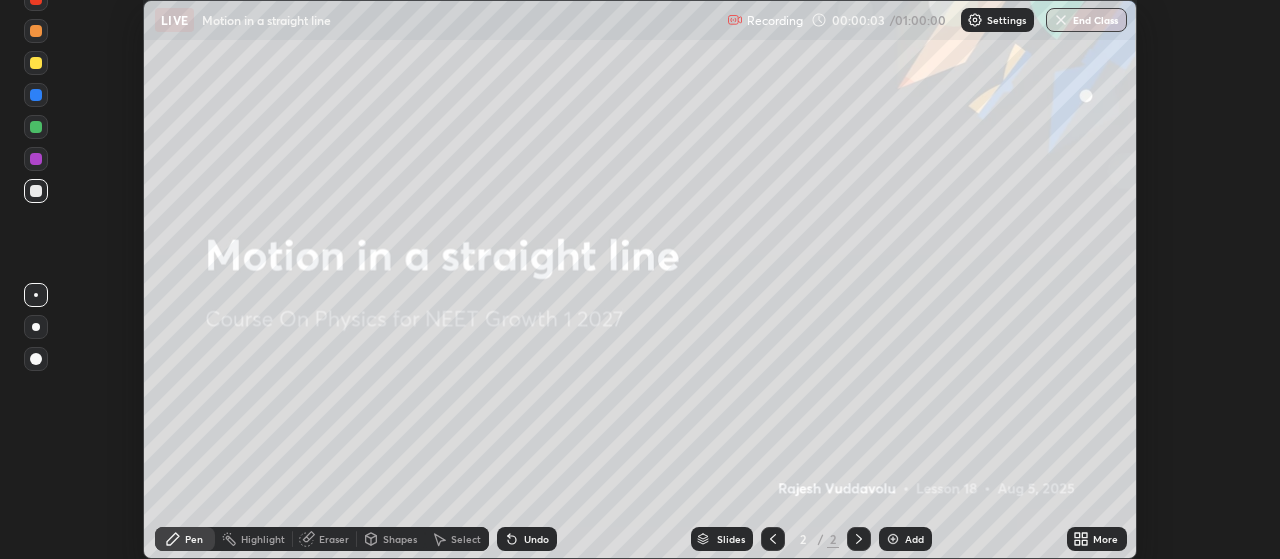 click 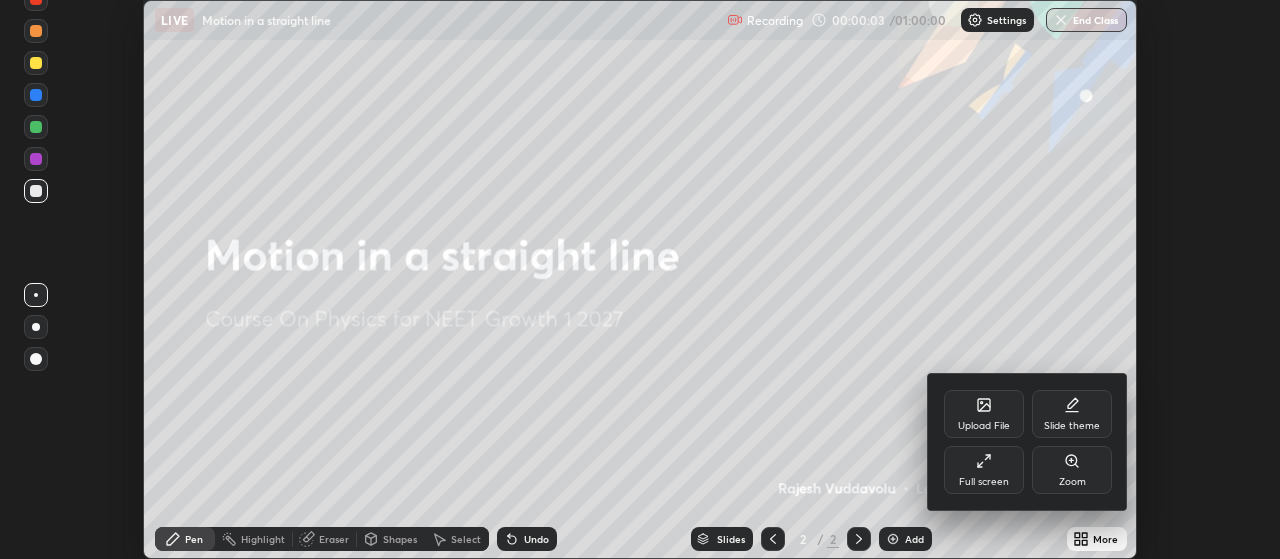click on "Full screen" at bounding box center [984, 470] 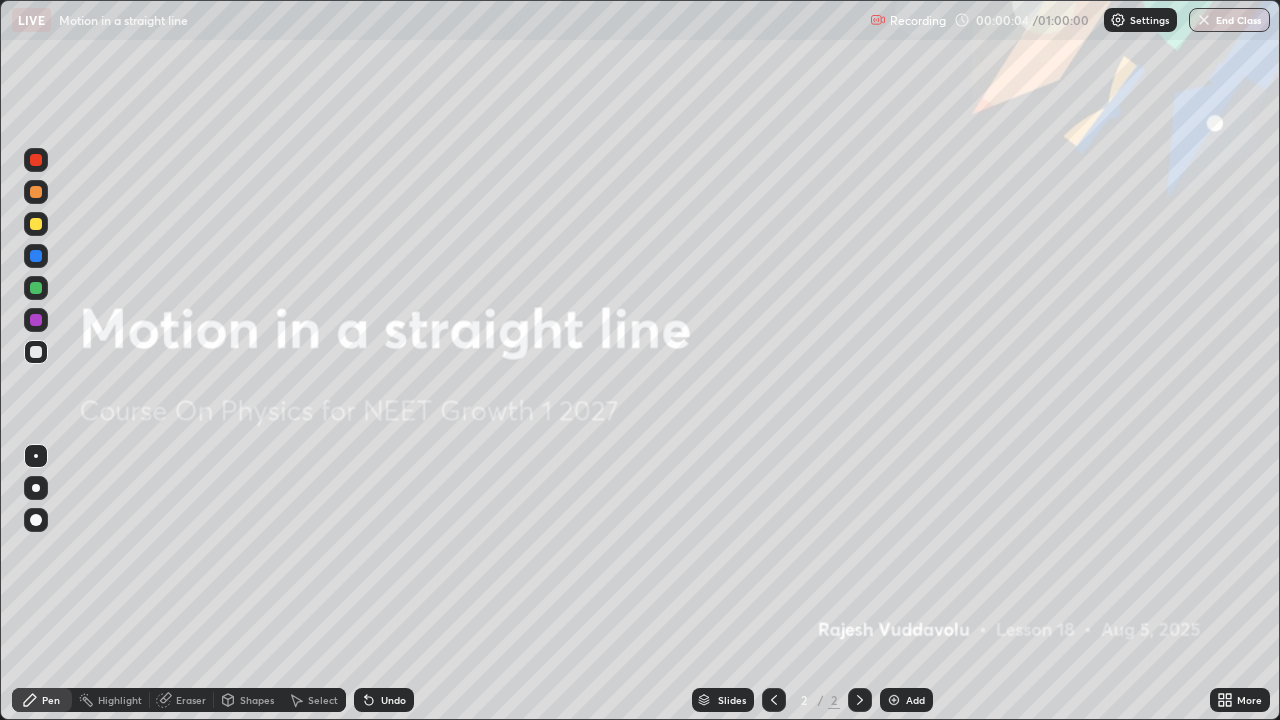 scroll, scrollTop: 99280, scrollLeft: 98720, axis: both 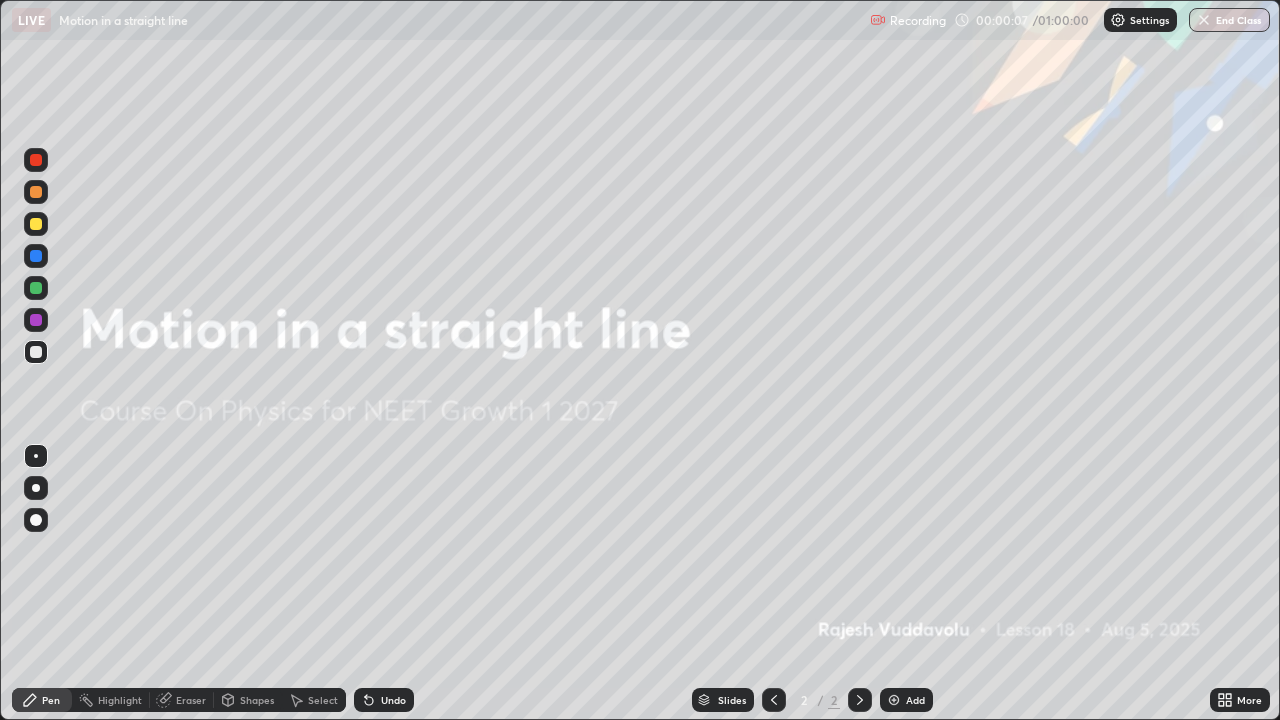 click 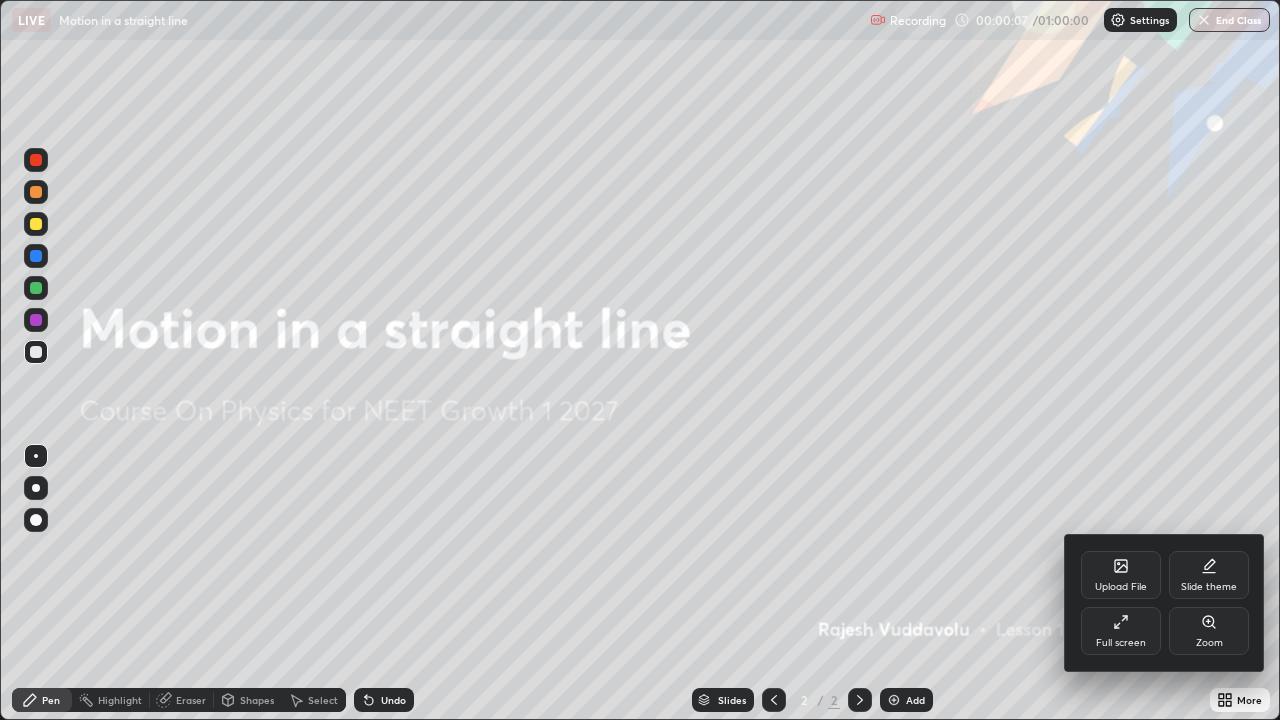 click on "Full screen" at bounding box center [1121, 631] 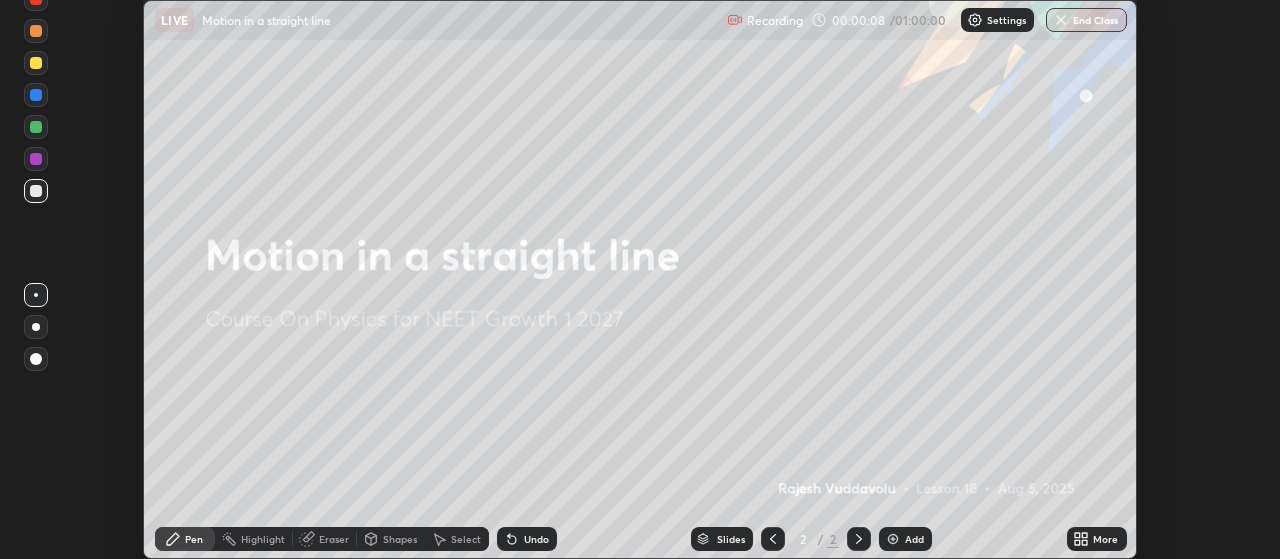 scroll, scrollTop: 559, scrollLeft: 1280, axis: both 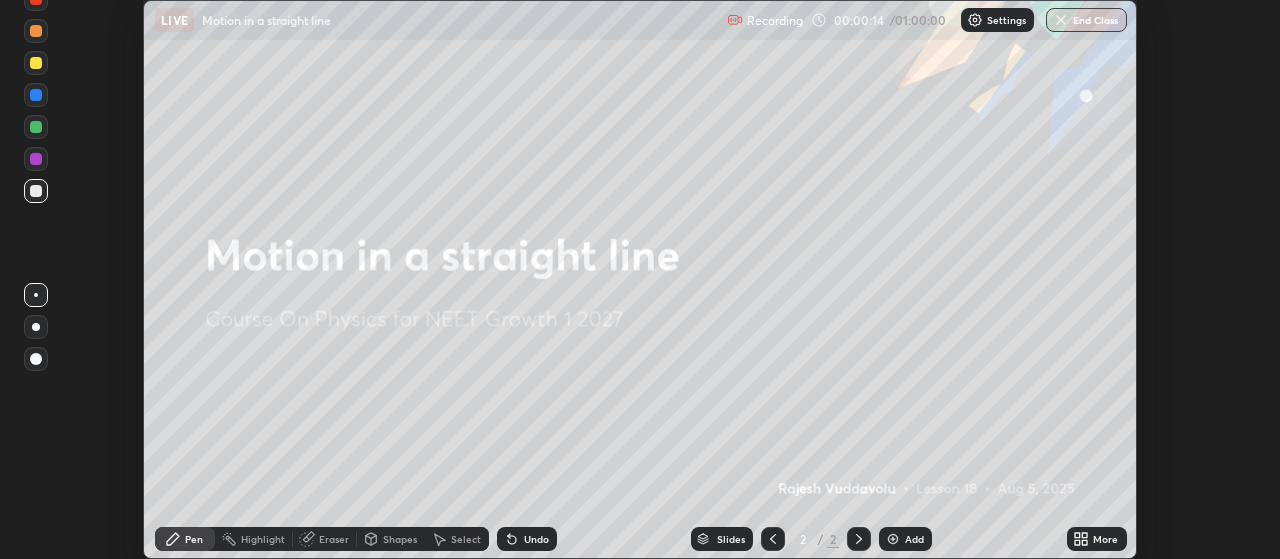 click 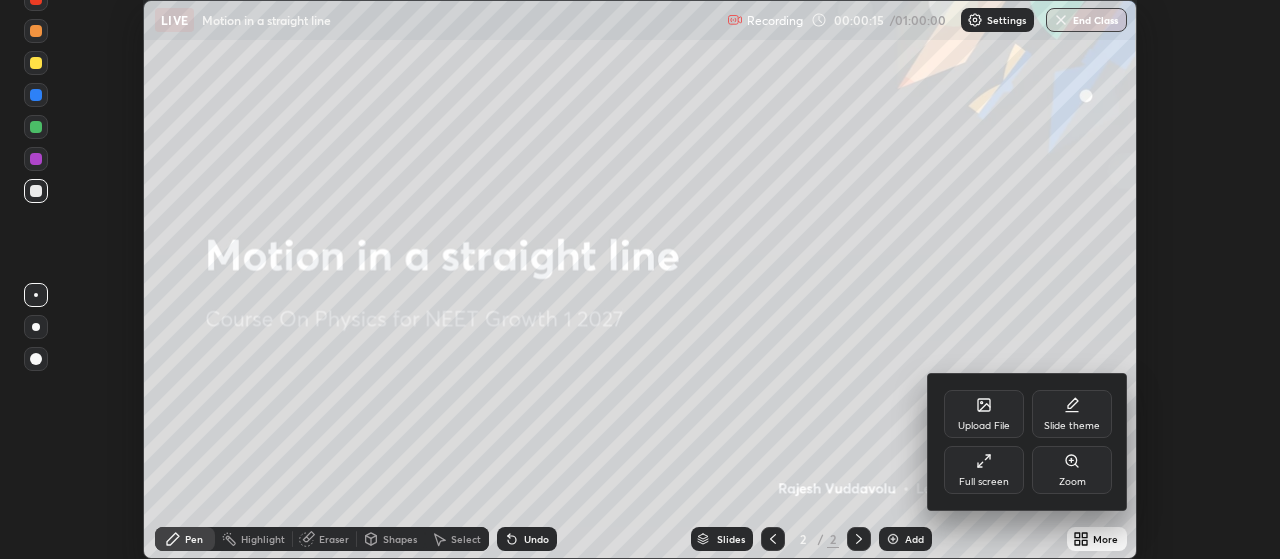 click on "Full screen" at bounding box center (984, 470) 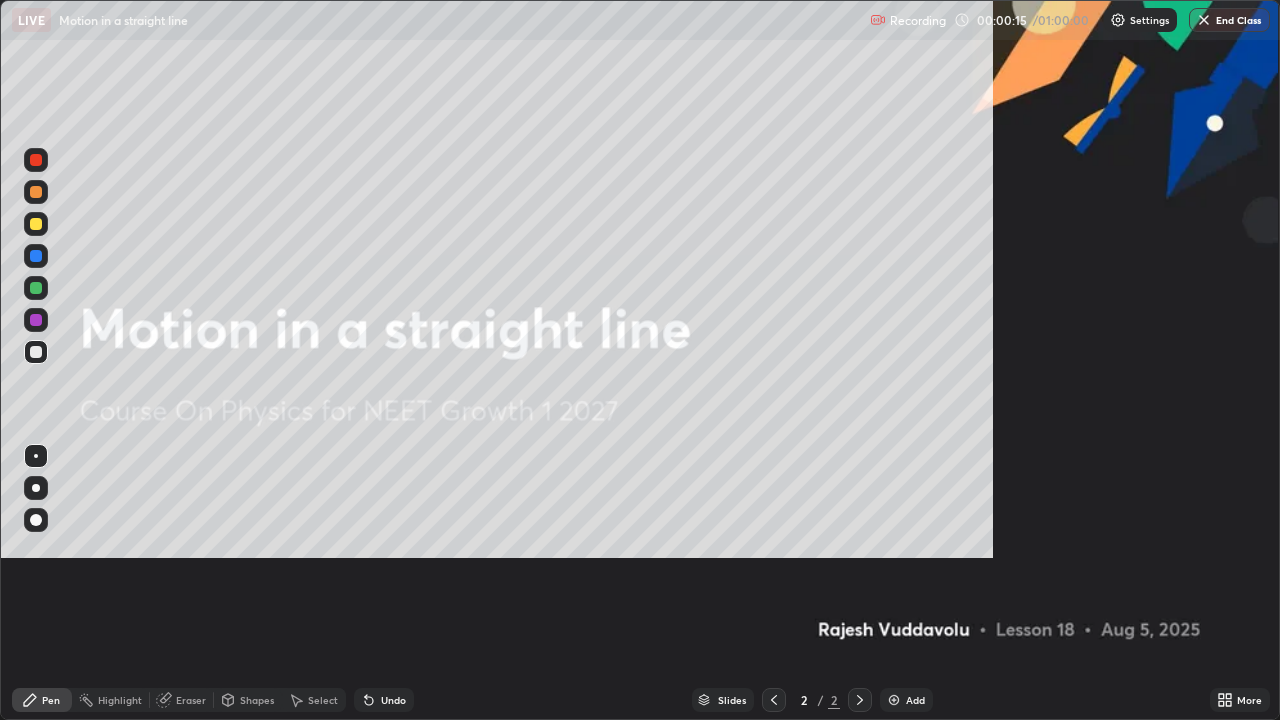 scroll, scrollTop: 99280, scrollLeft: 98720, axis: both 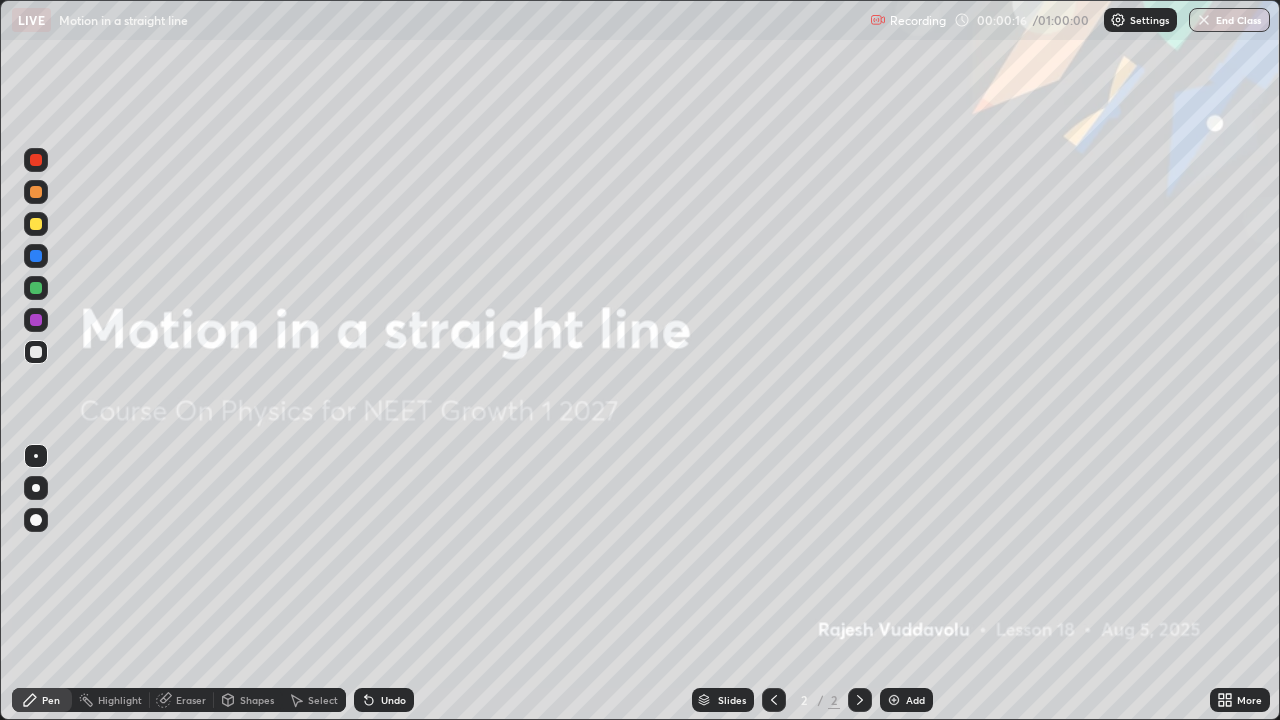 click on "Add" at bounding box center [915, 700] 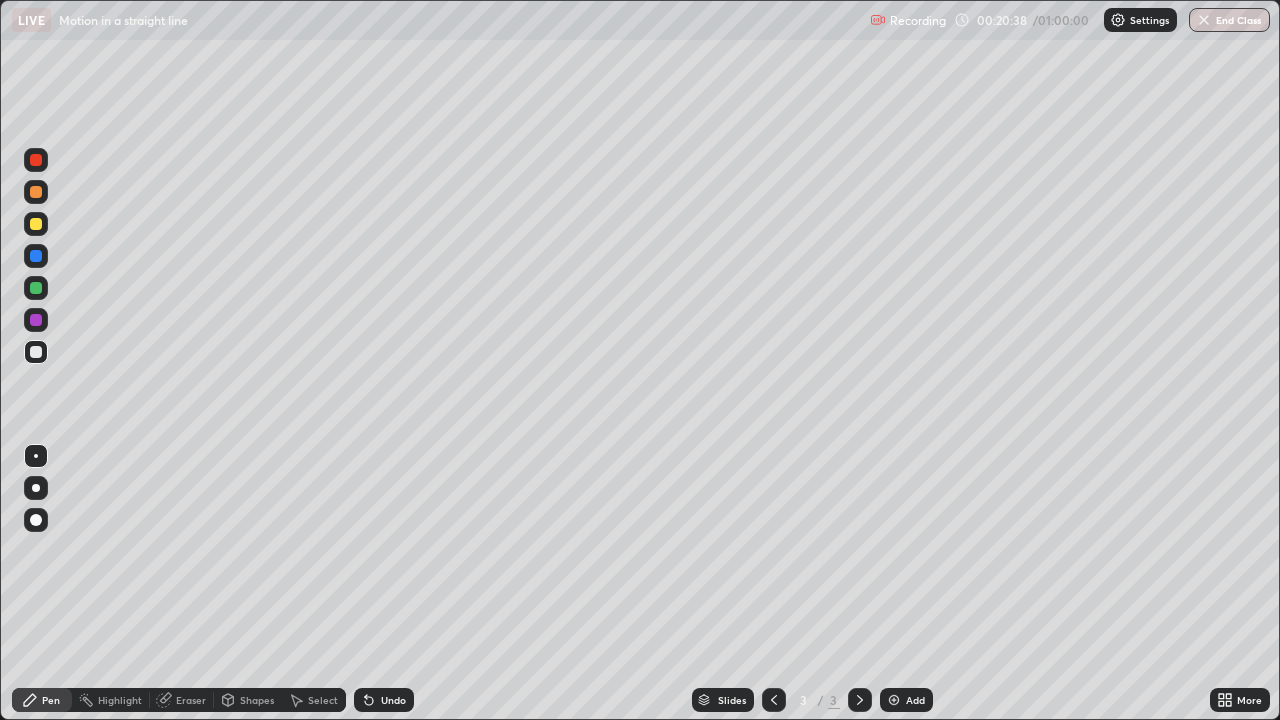click on "Add" at bounding box center [906, 700] 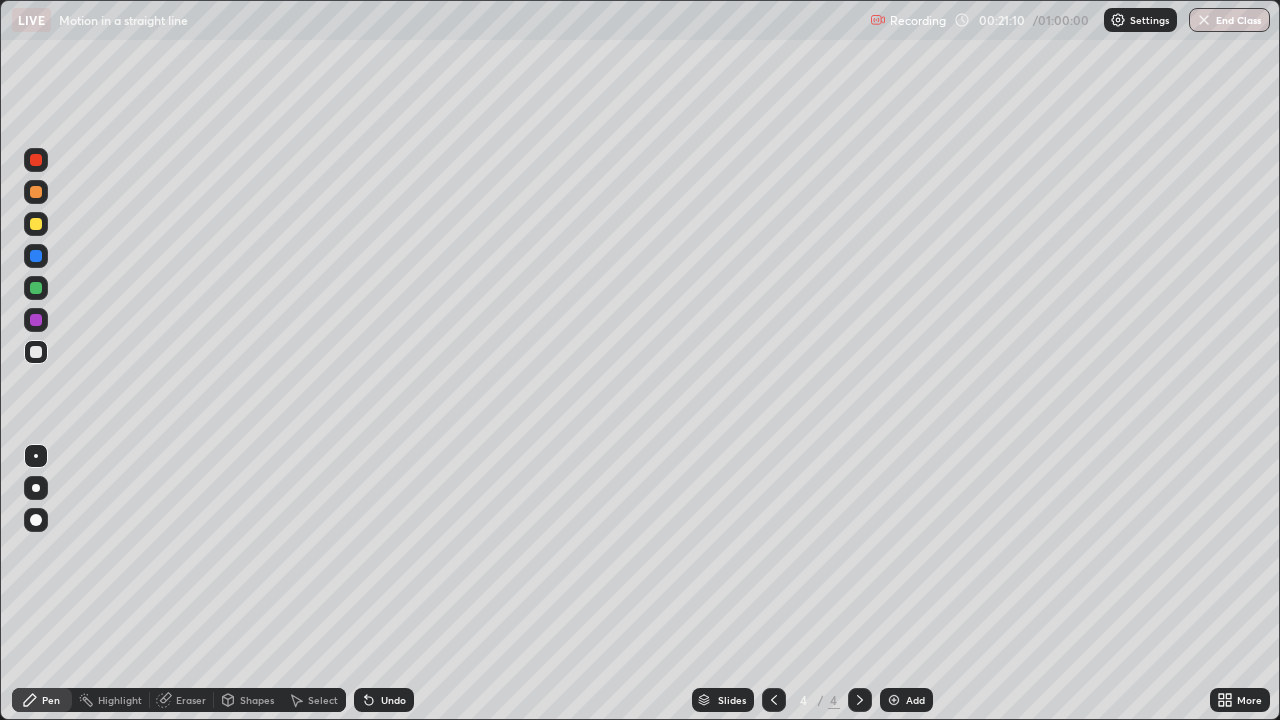 click on "Undo" at bounding box center [384, 700] 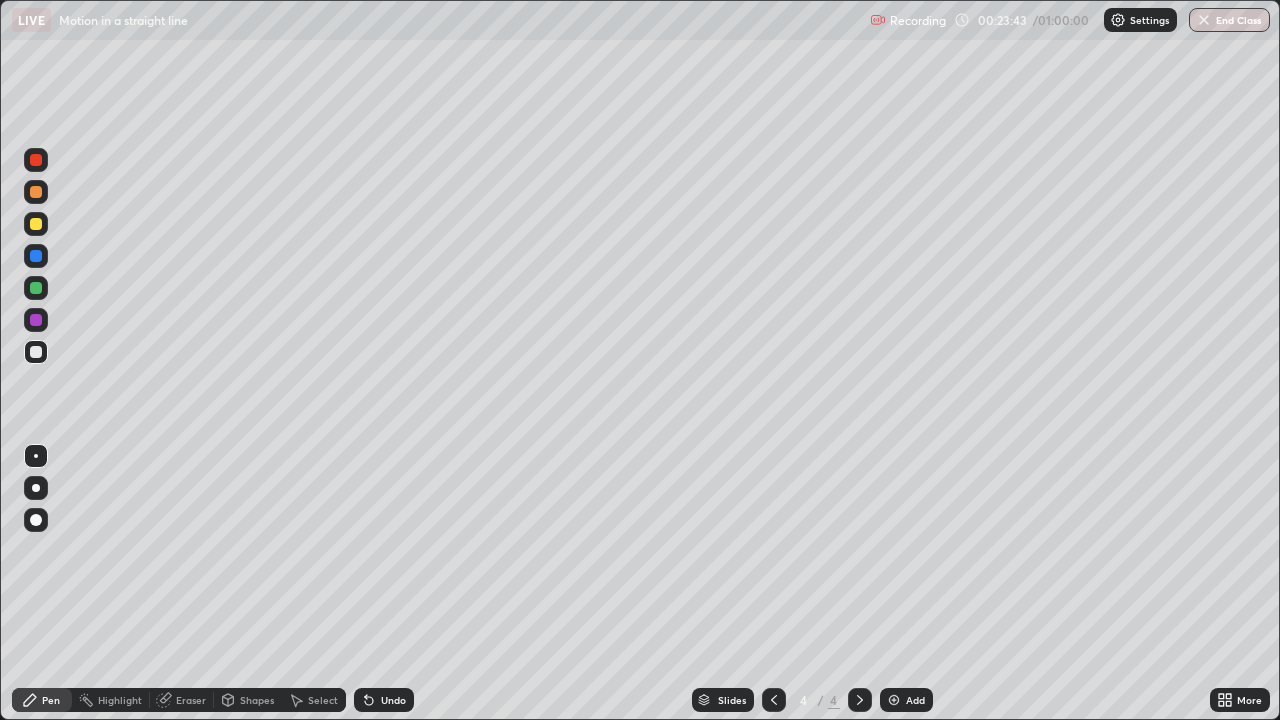 click on "Eraser" at bounding box center (191, 700) 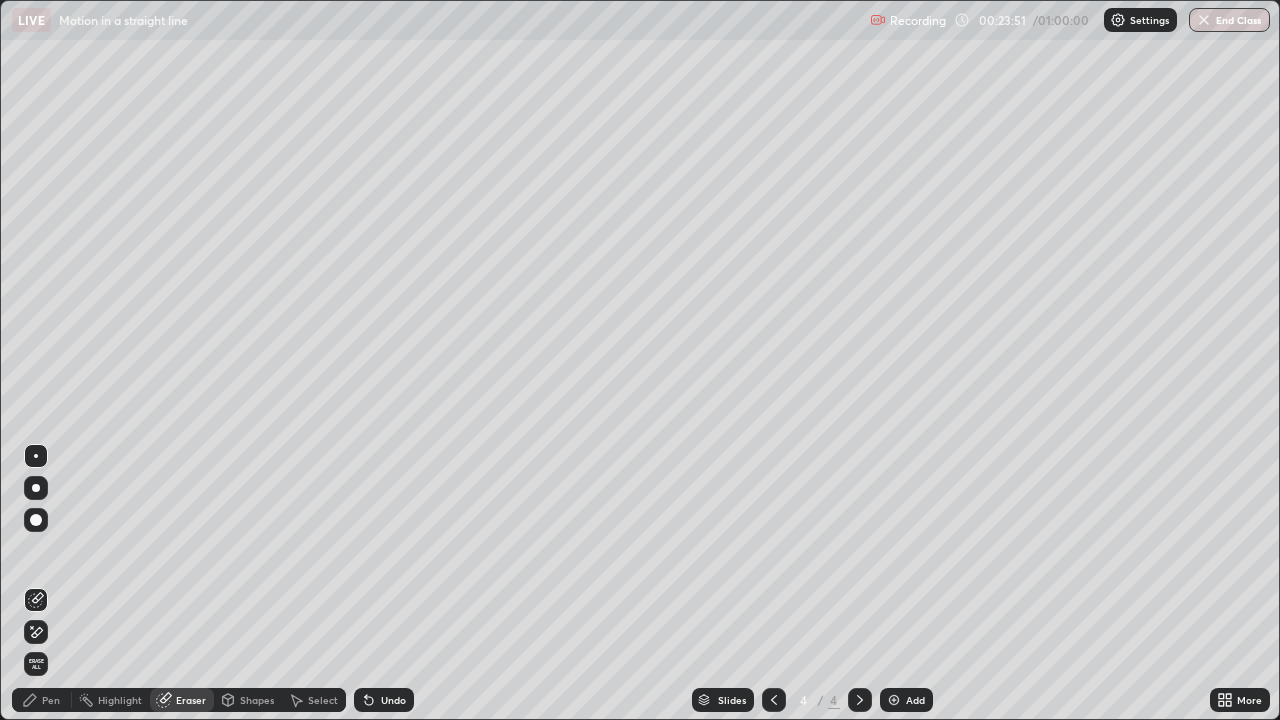 click on "Pen" at bounding box center [42, 700] 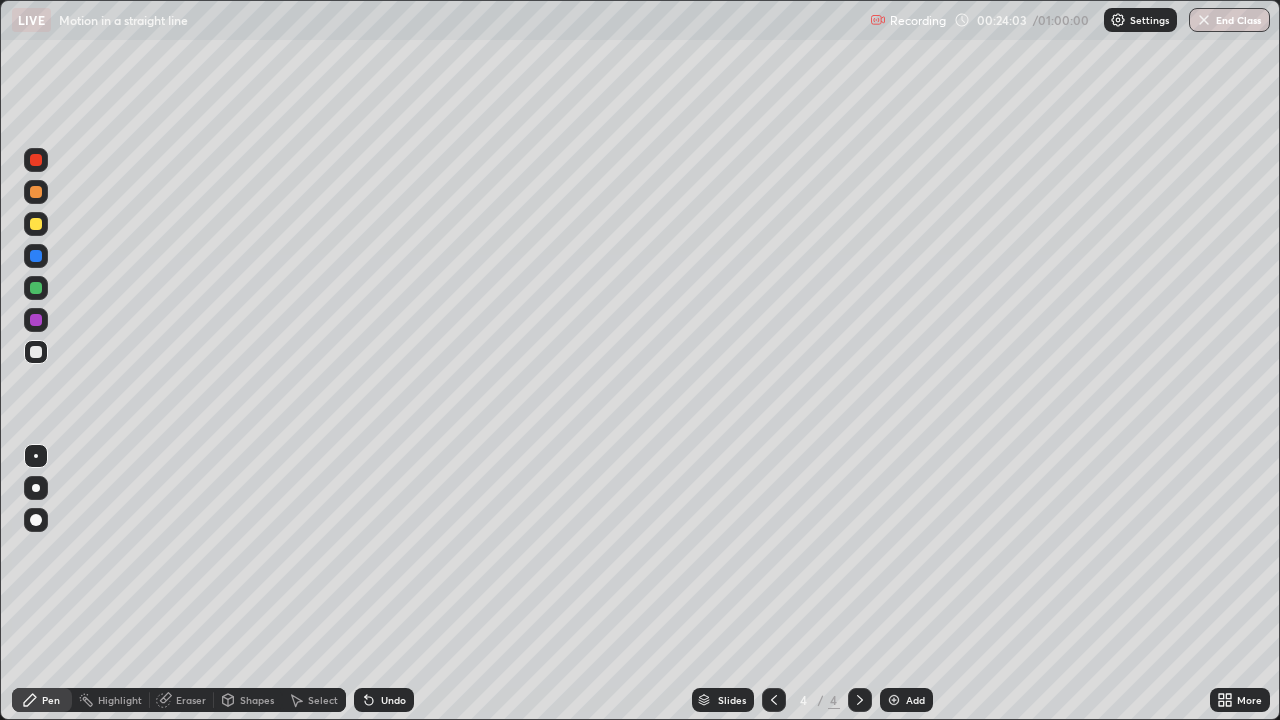 click on "Undo" at bounding box center (393, 700) 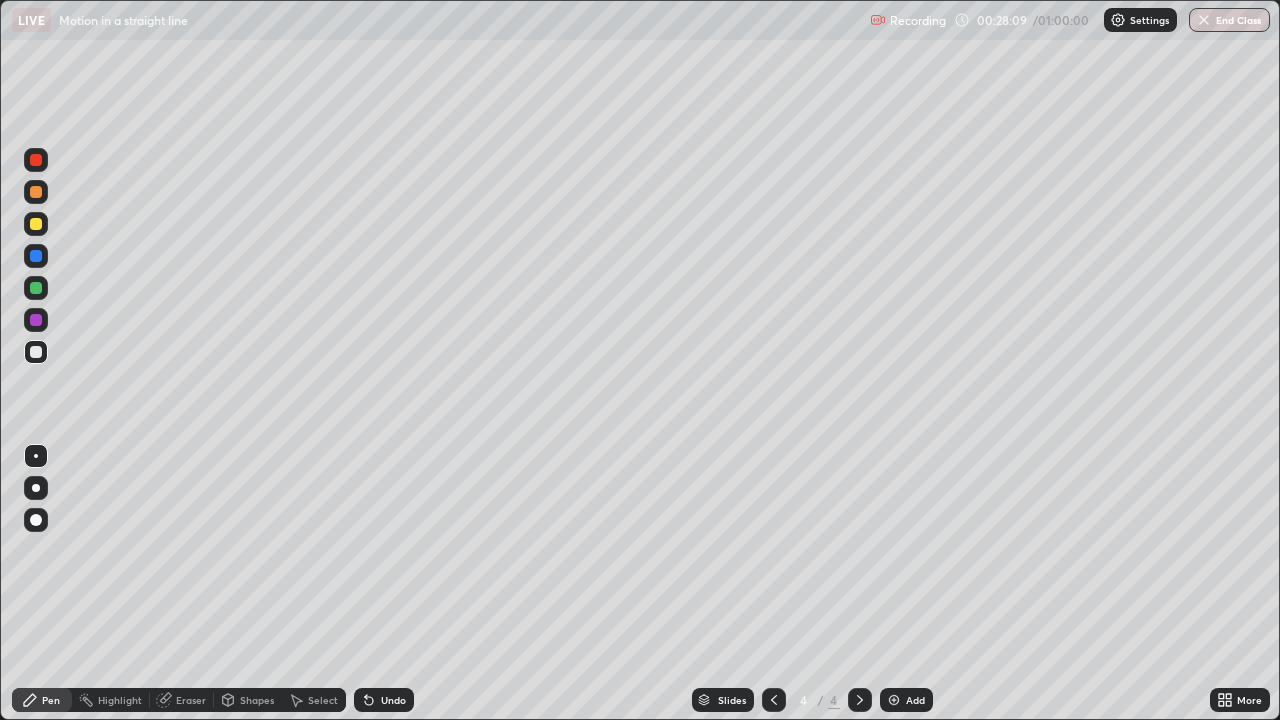 click on "Add" at bounding box center (915, 700) 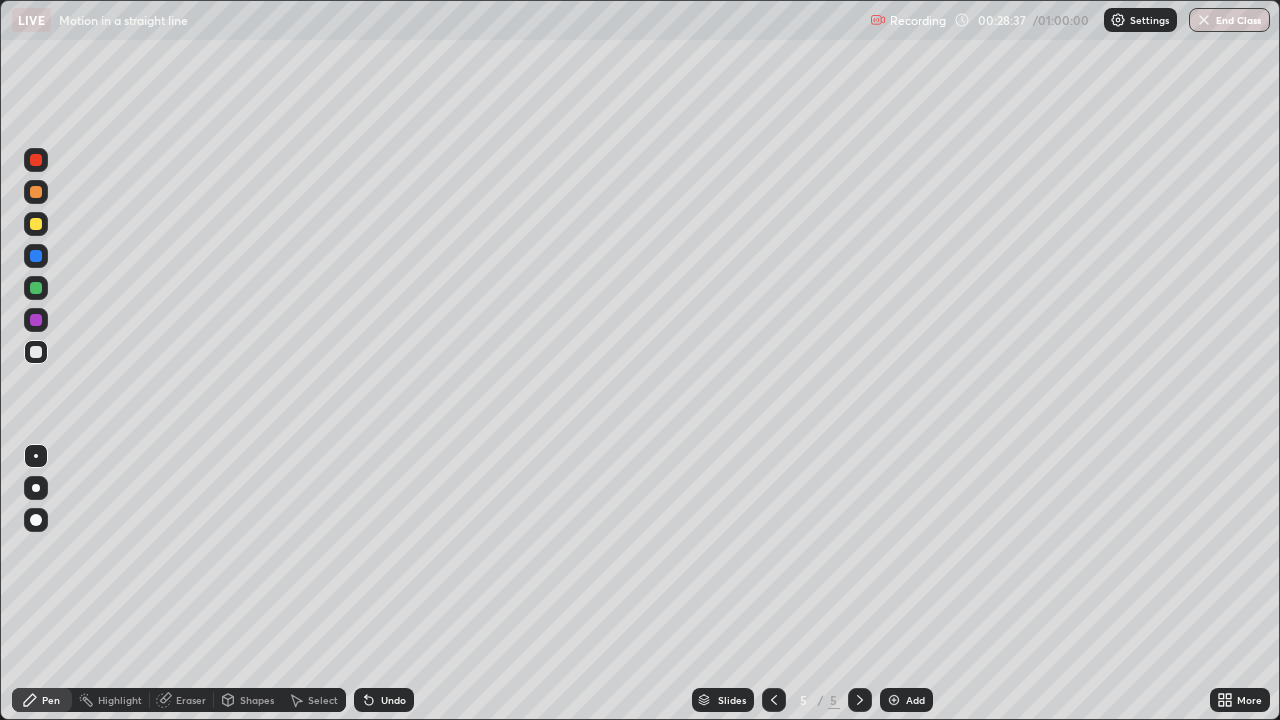 click at bounding box center [774, 700] 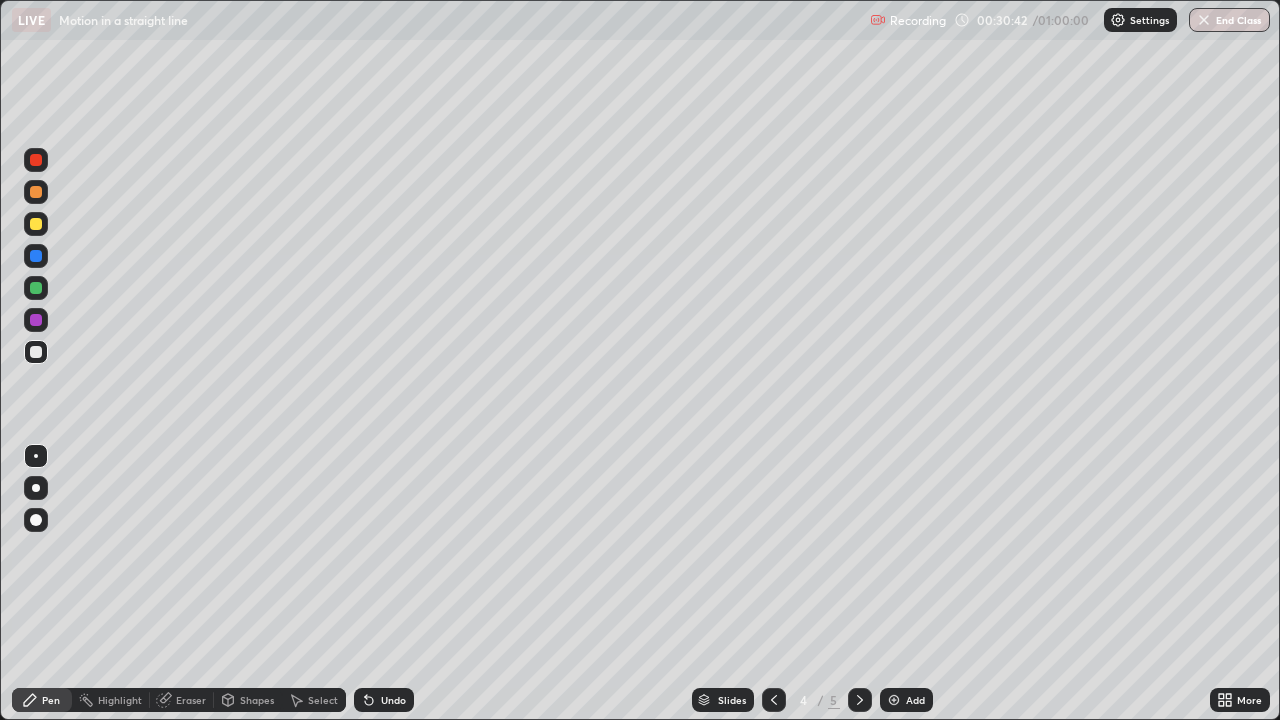 click on "Add" at bounding box center (915, 700) 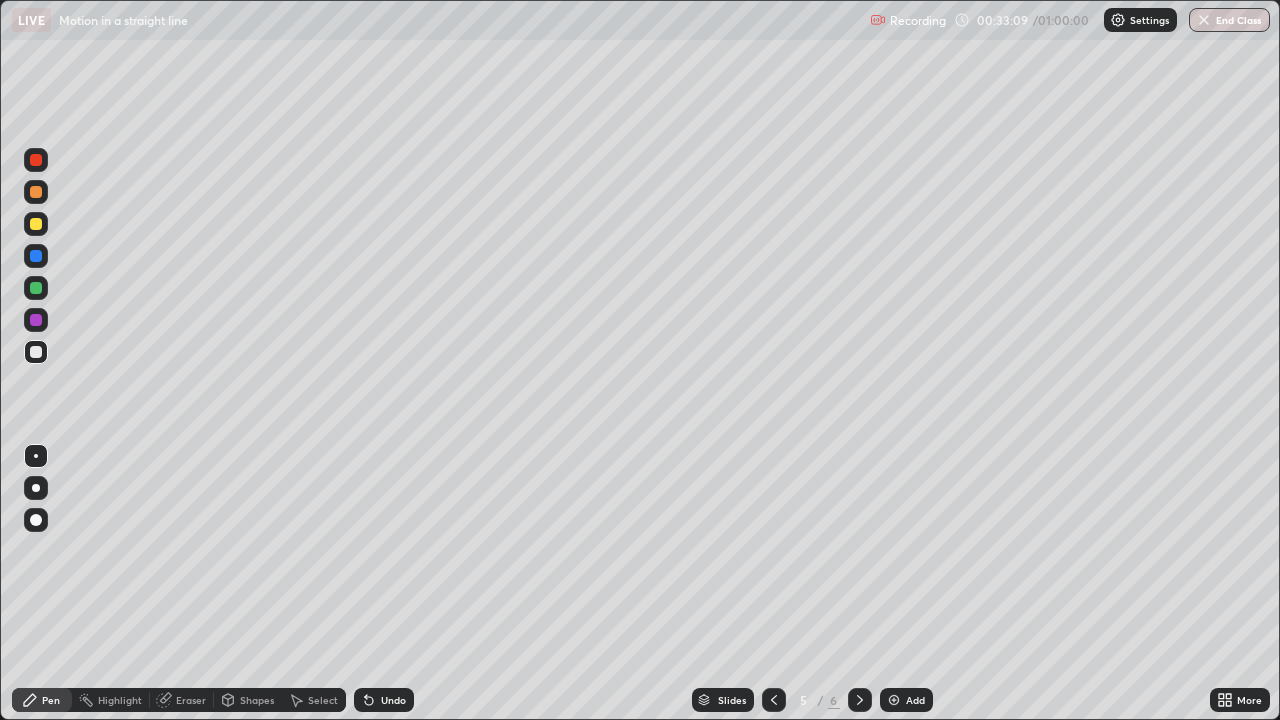 click on "Select" at bounding box center [323, 700] 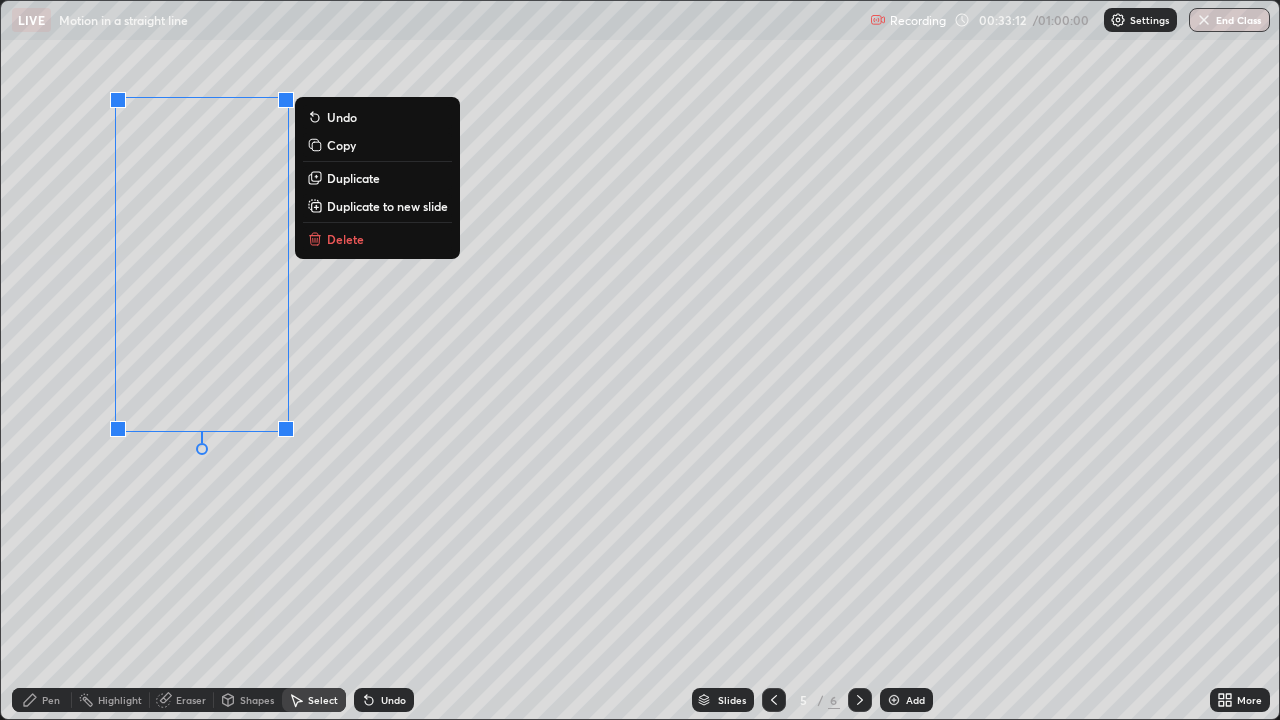 click on "0 ° Undo Copy Duplicate Duplicate to new slide Delete" at bounding box center (640, 360) 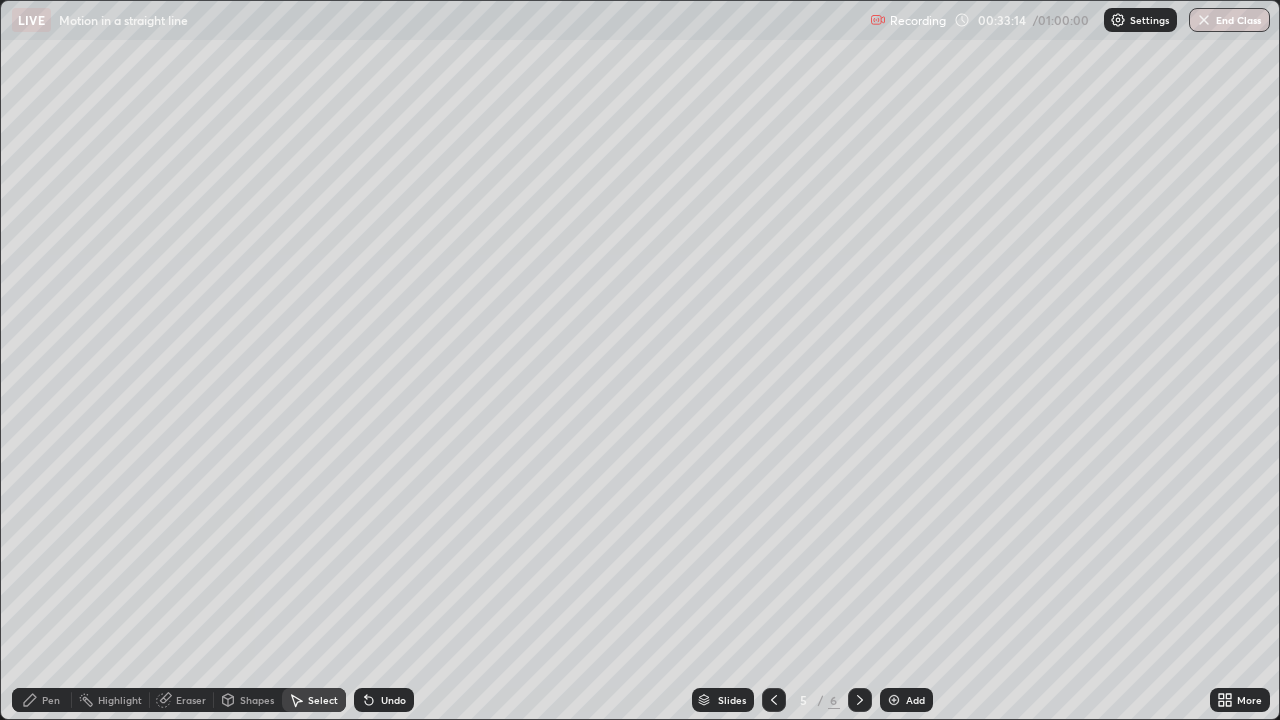 click on "Shapes" at bounding box center (257, 700) 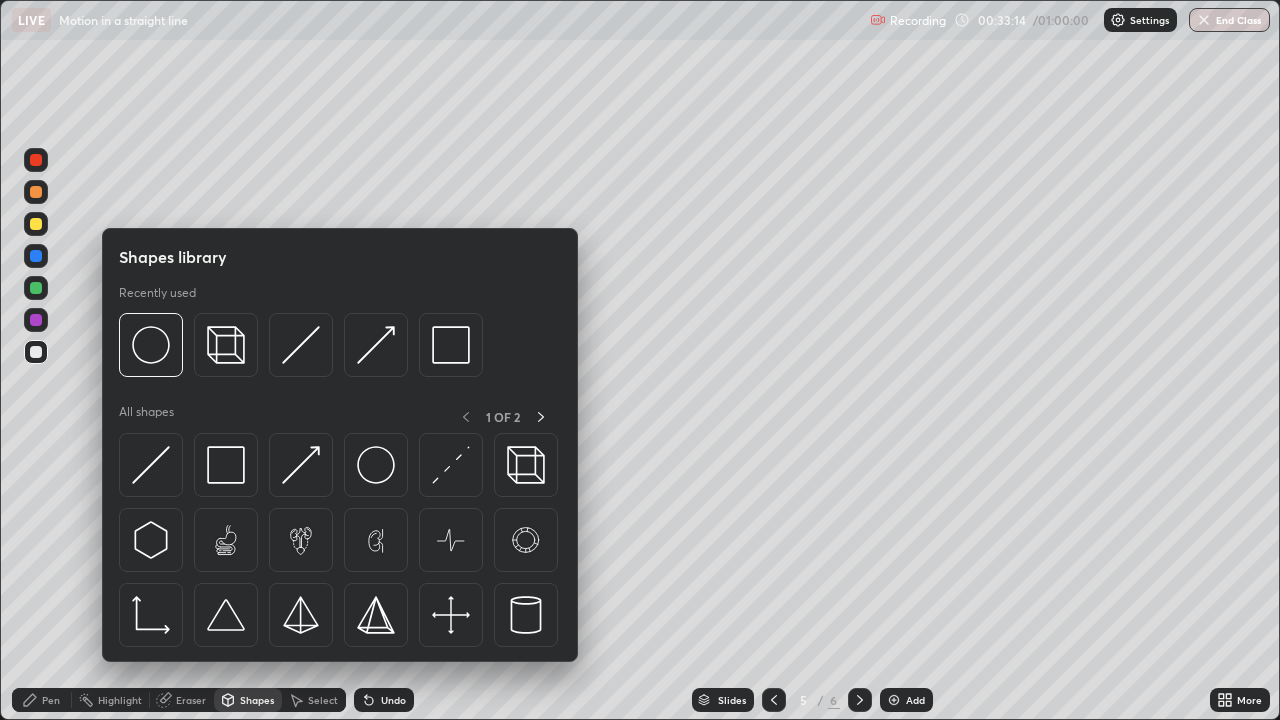 click on "Eraser" at bounding box center (191, 700) 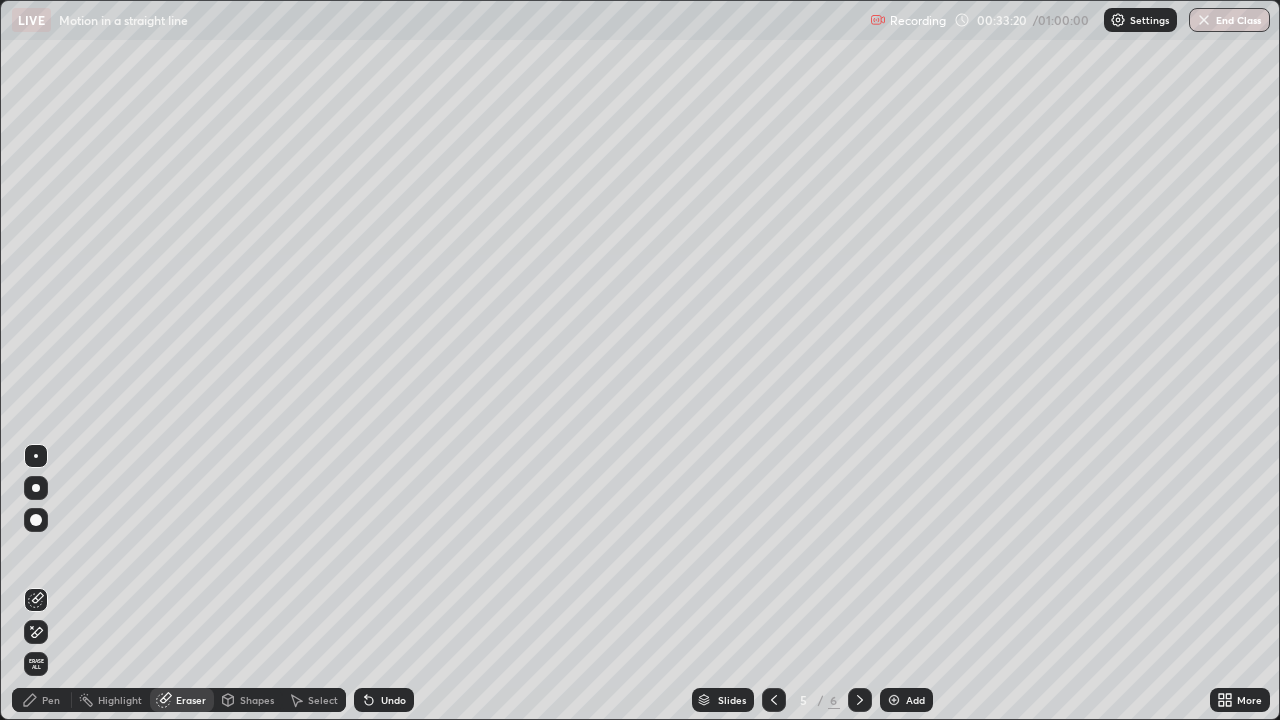 click on "Pen" at bounding box center (51, 700) 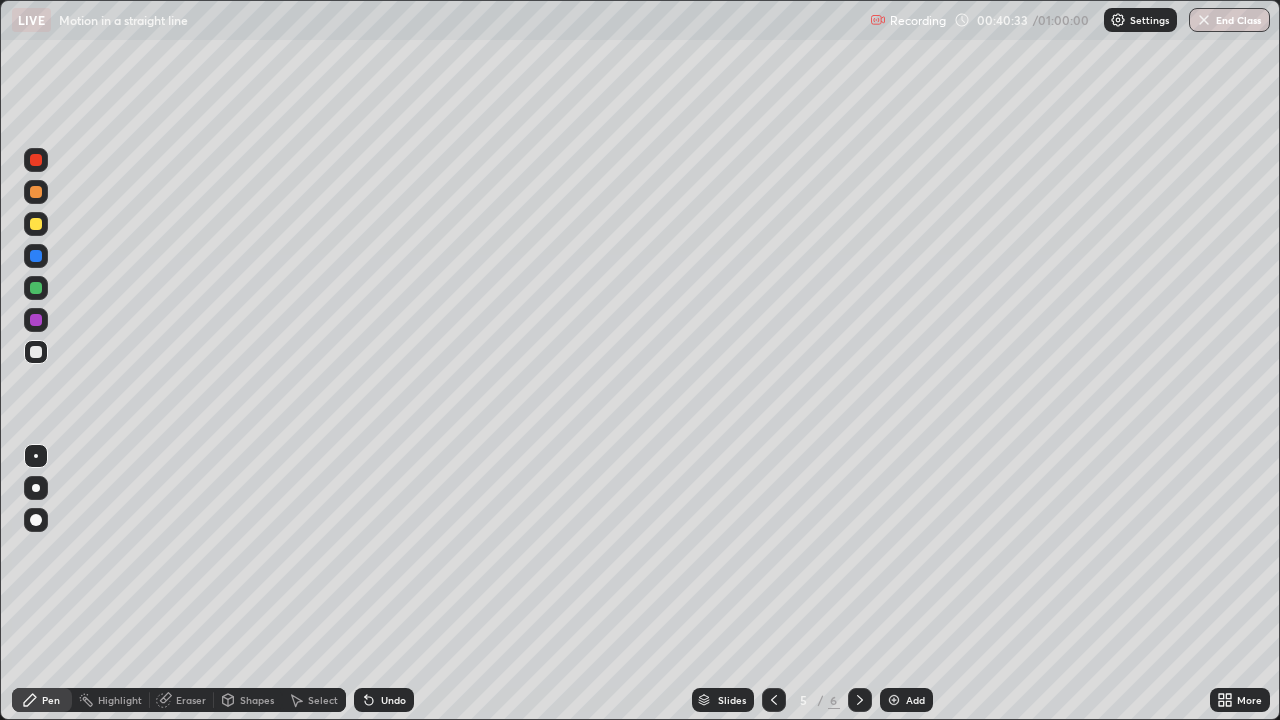 click on "Add" at bounding box center [915, 700] 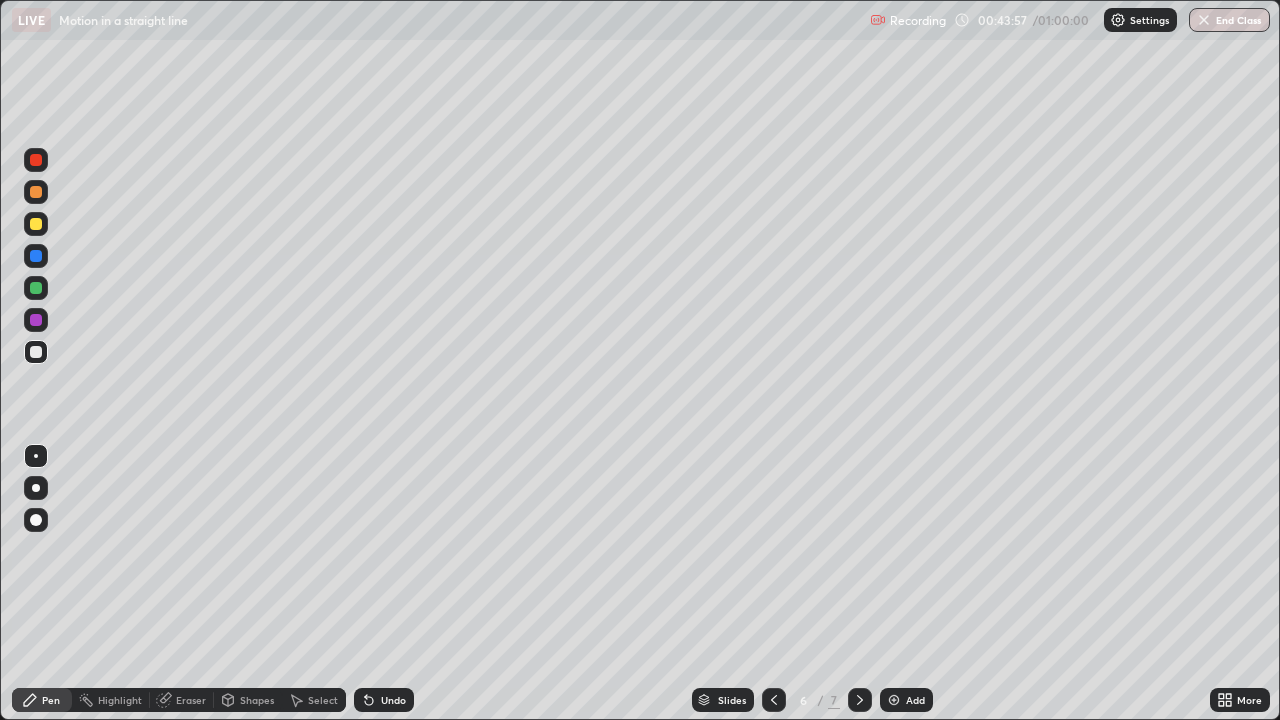 click on "Eraser" at bounding box center (191, 700) 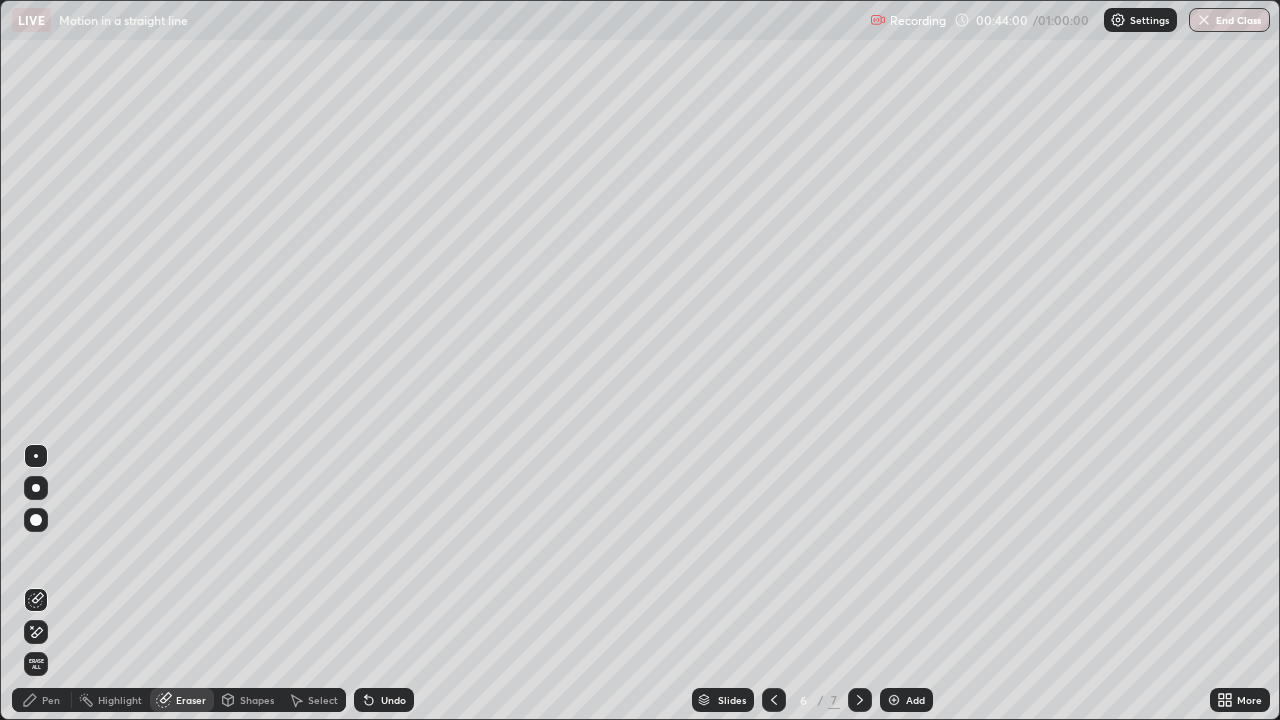 click on "Pen" at bounding box center [42, 700] 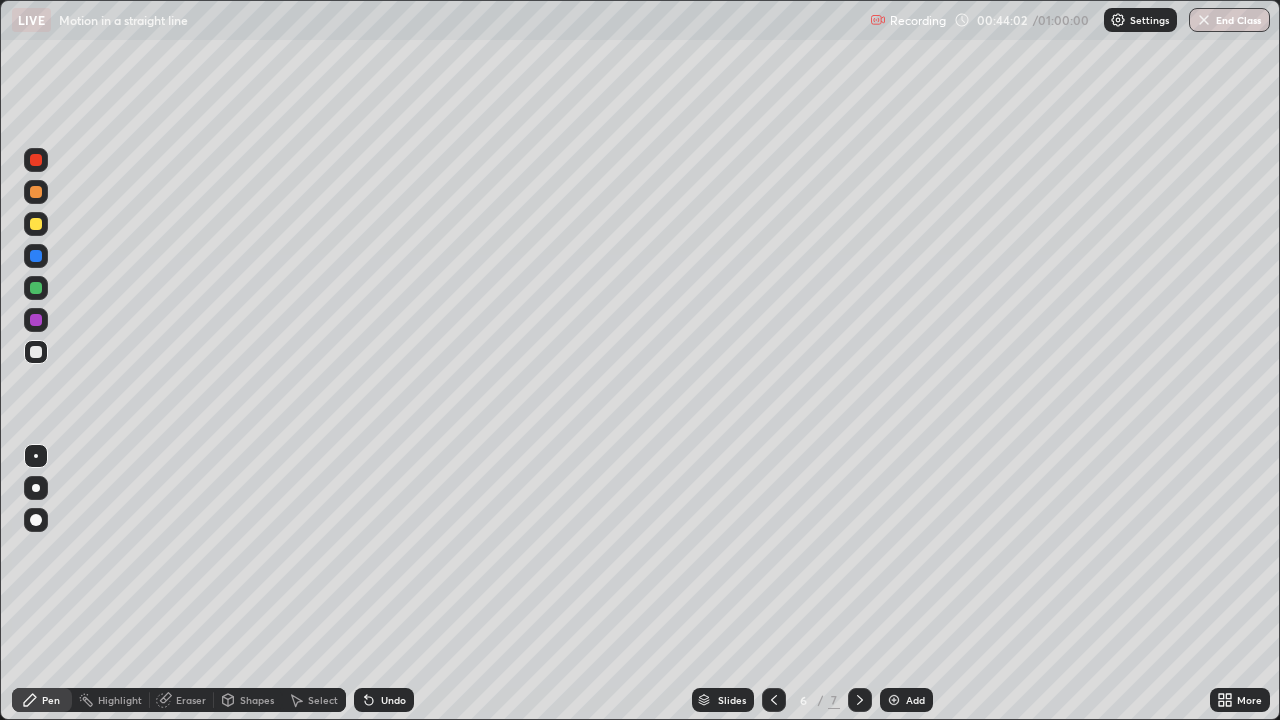 click on "Pen" at bounding box center [42, 700] 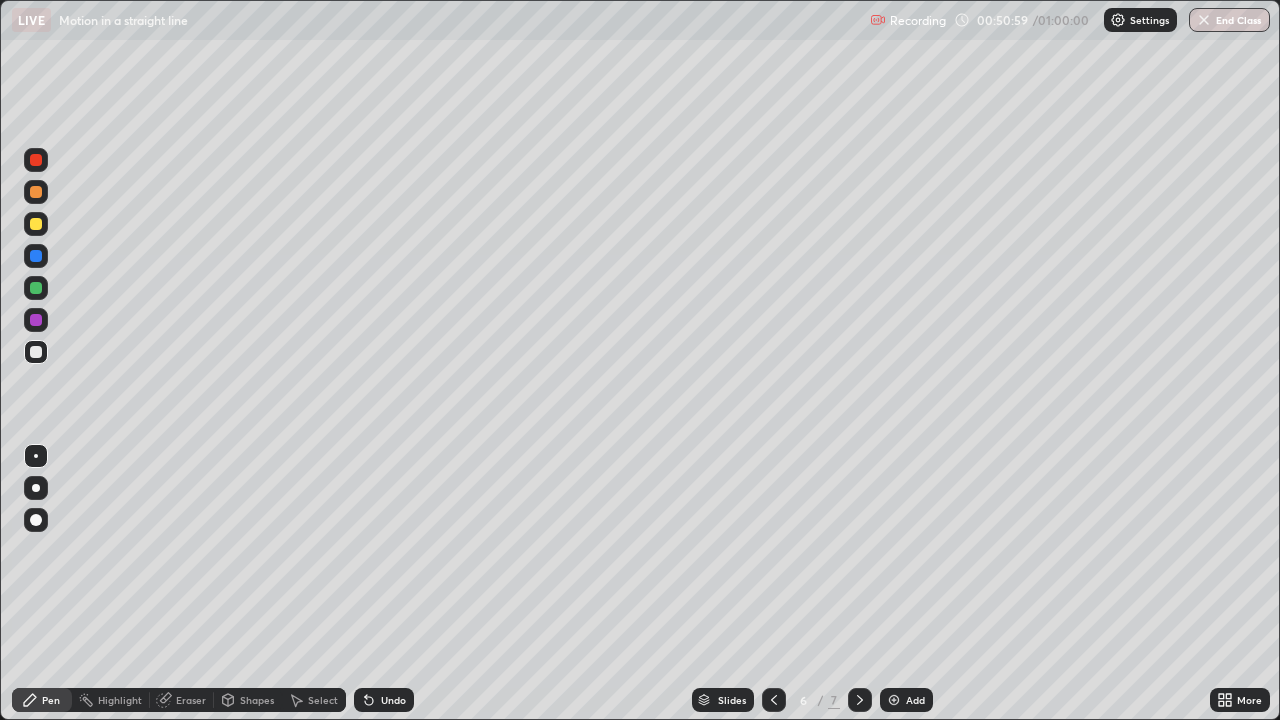 click on "Add" at bounding box center (915, 700) 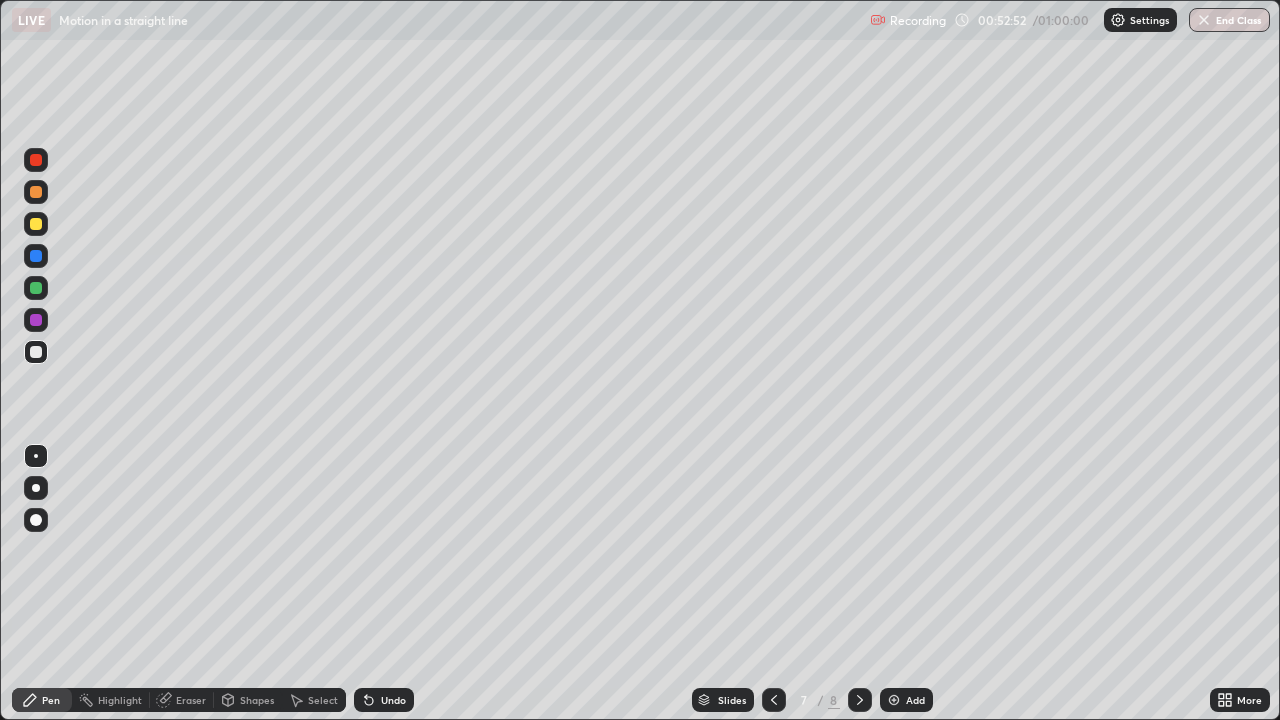 click on "Add" at bounding box center (906, 700) 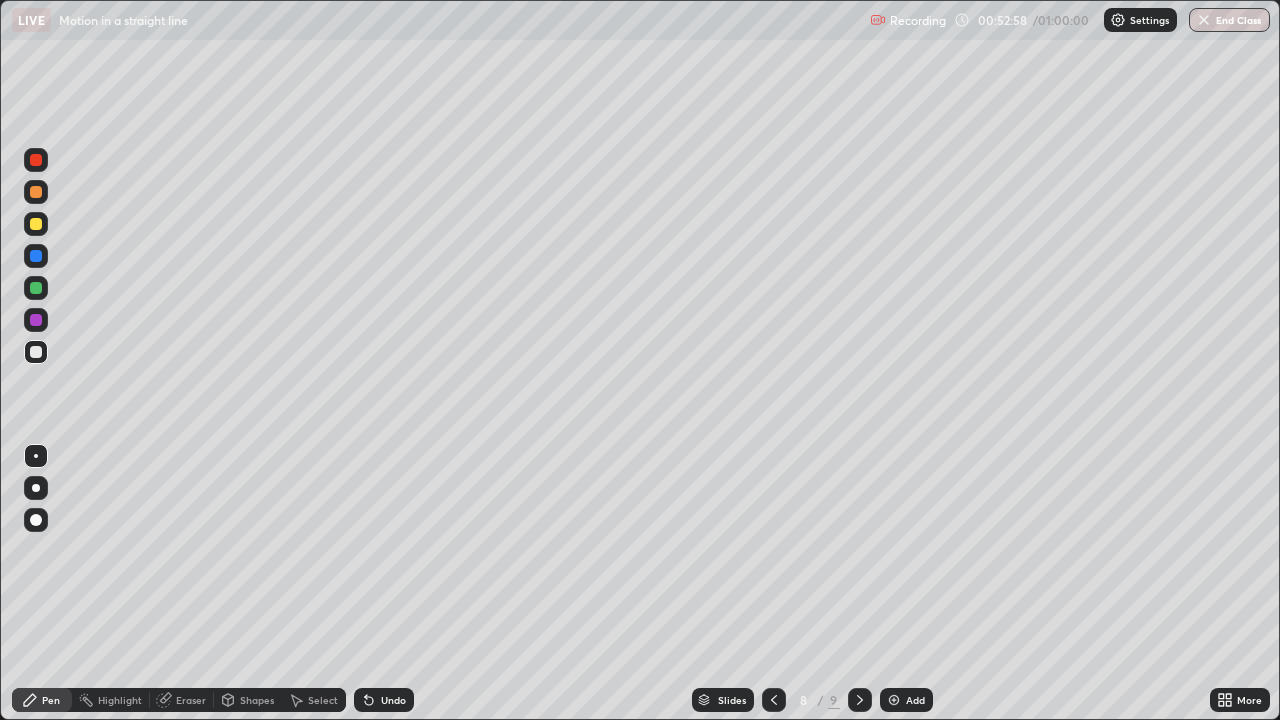 click on "Undo" at bounding box center (393, 700) 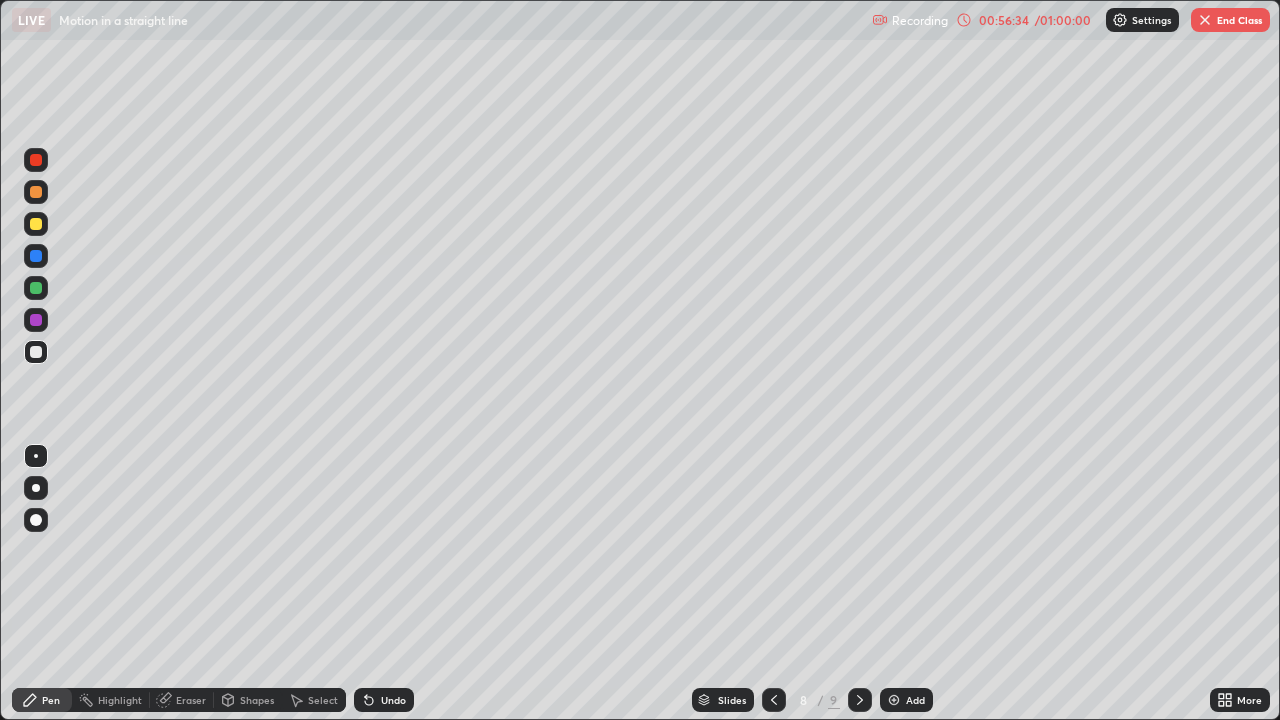 click on "Add" at bounding box center [906, 700] 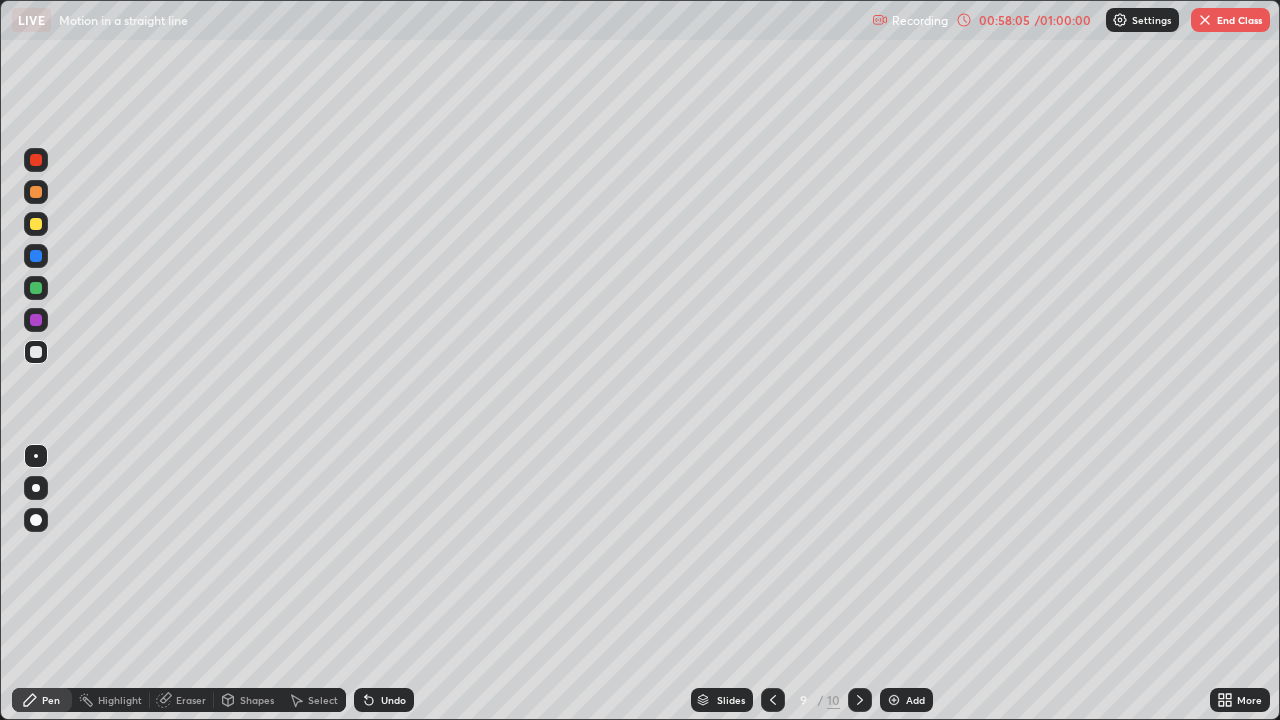 click at bounding box center [894, 700] 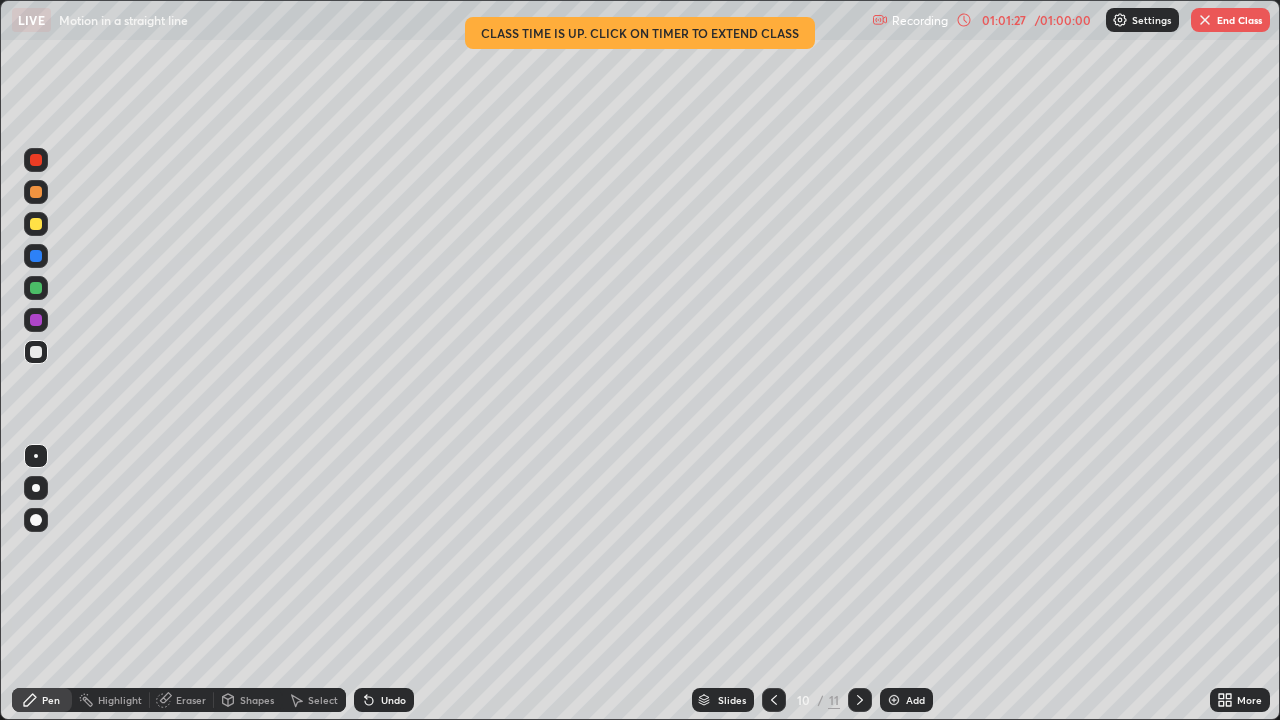 click 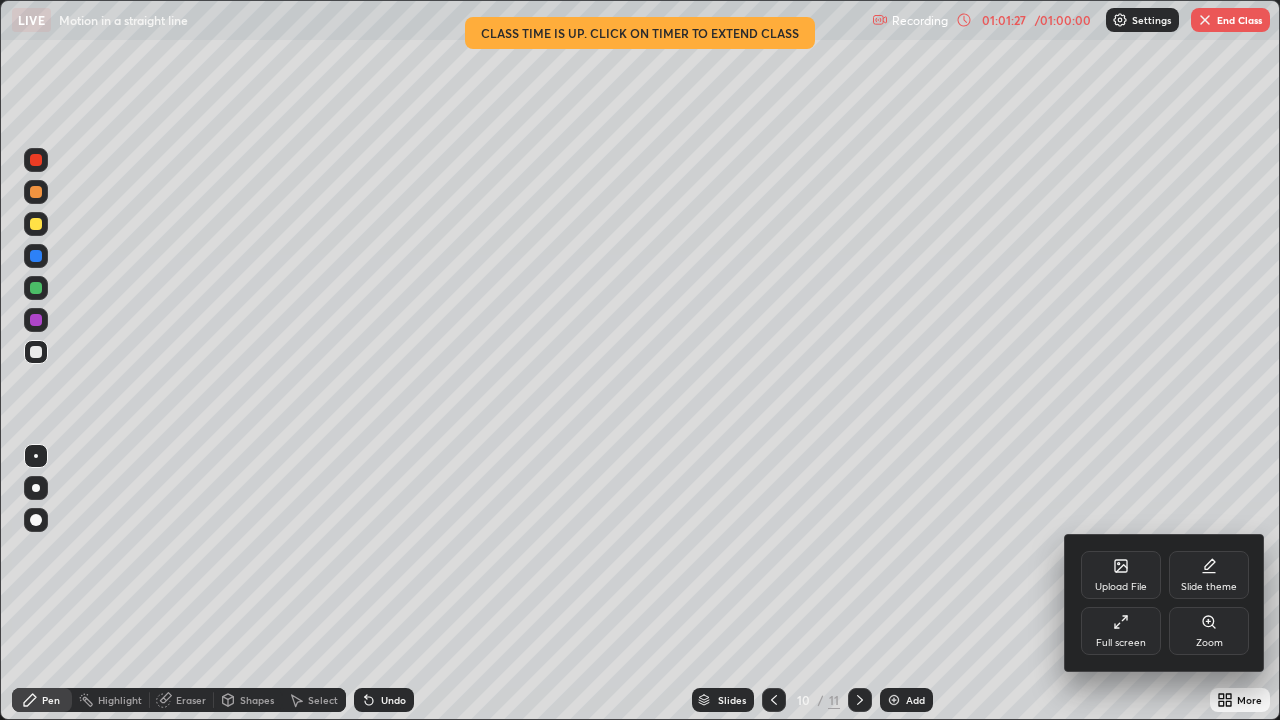 click 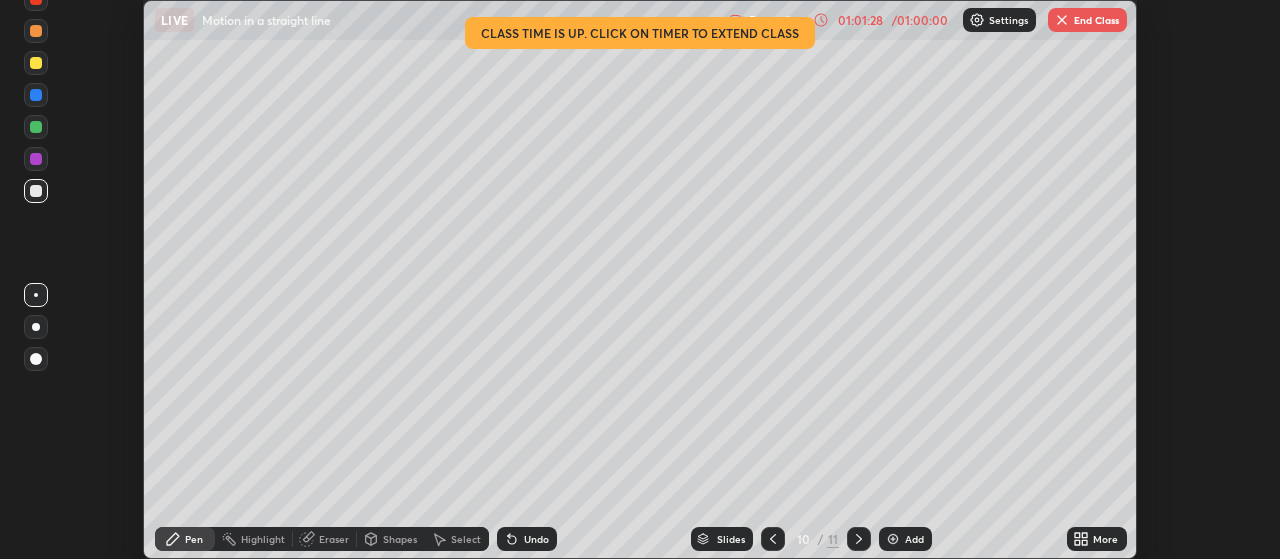 scroll, scrollTop: 559, scrollLeft: 1280, axis: both 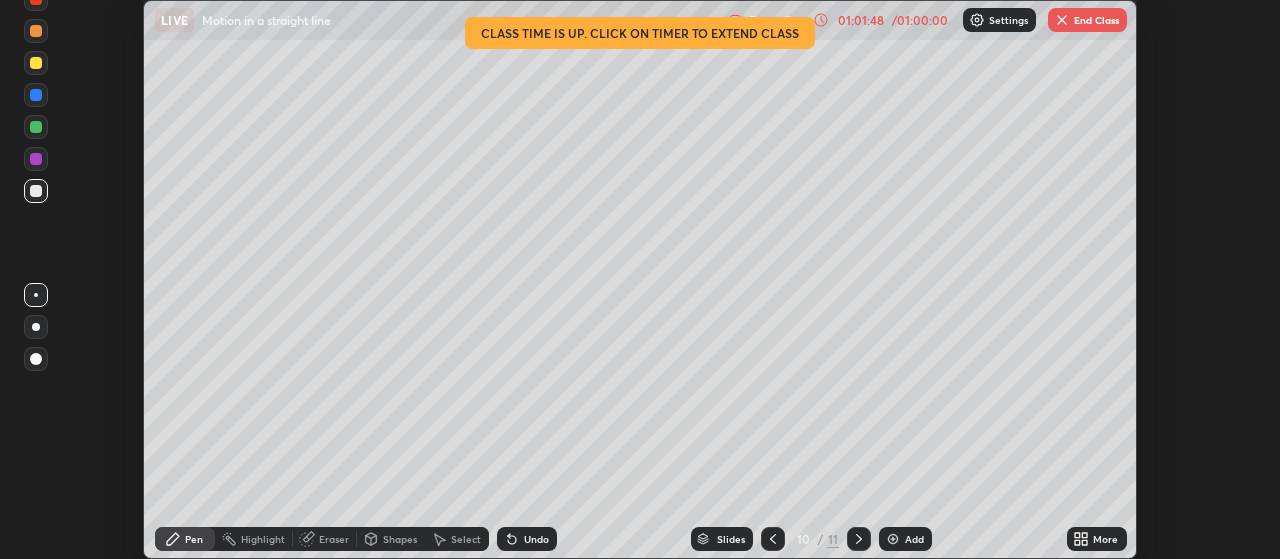 click on "End Class" at bounding box center (1087, 20) 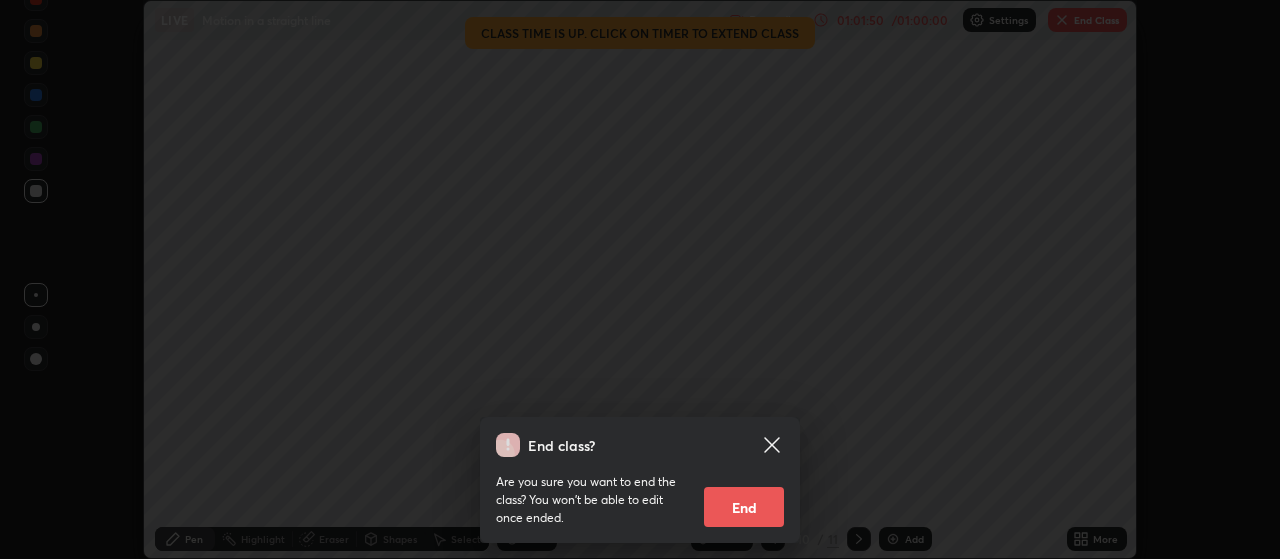 click on "End" at bounding box center (744, 507) 